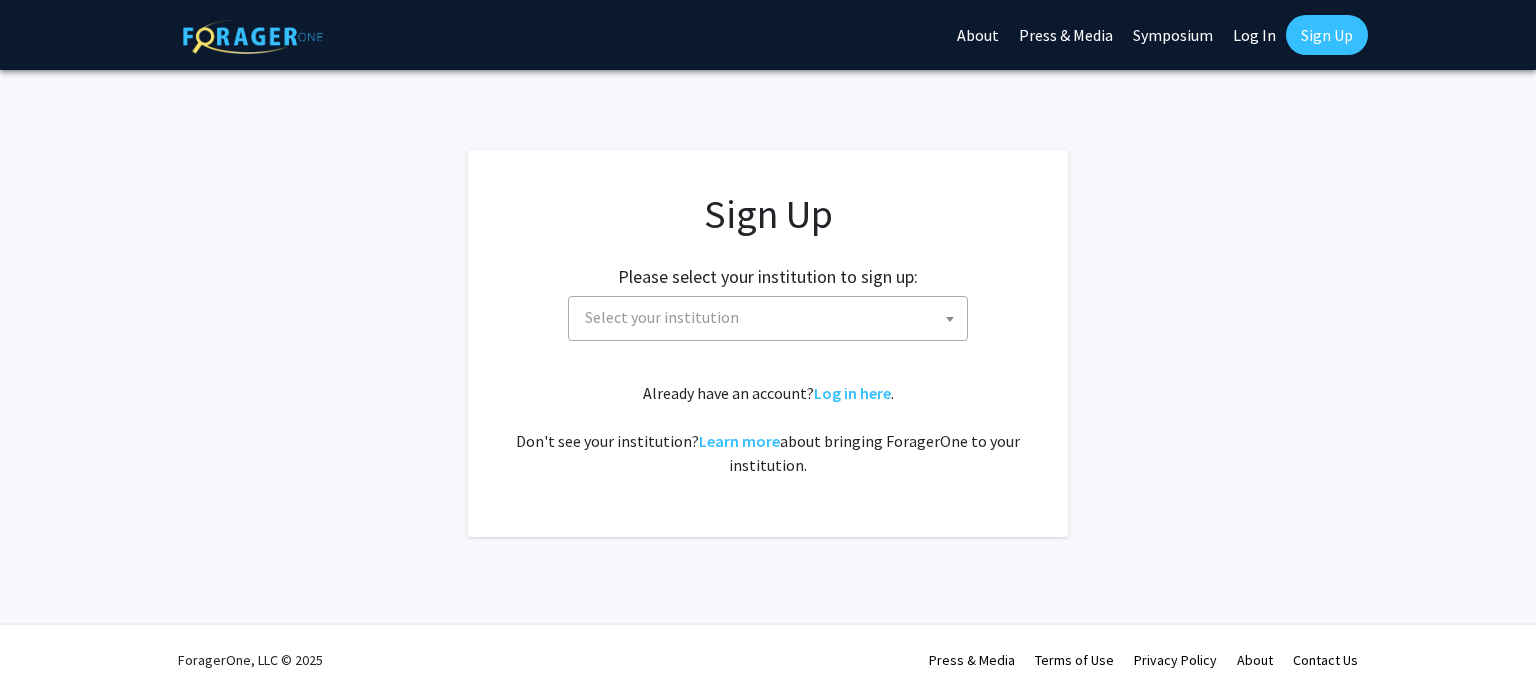scroll, scrollTop: 0, scrollLeft: 0, axis: both 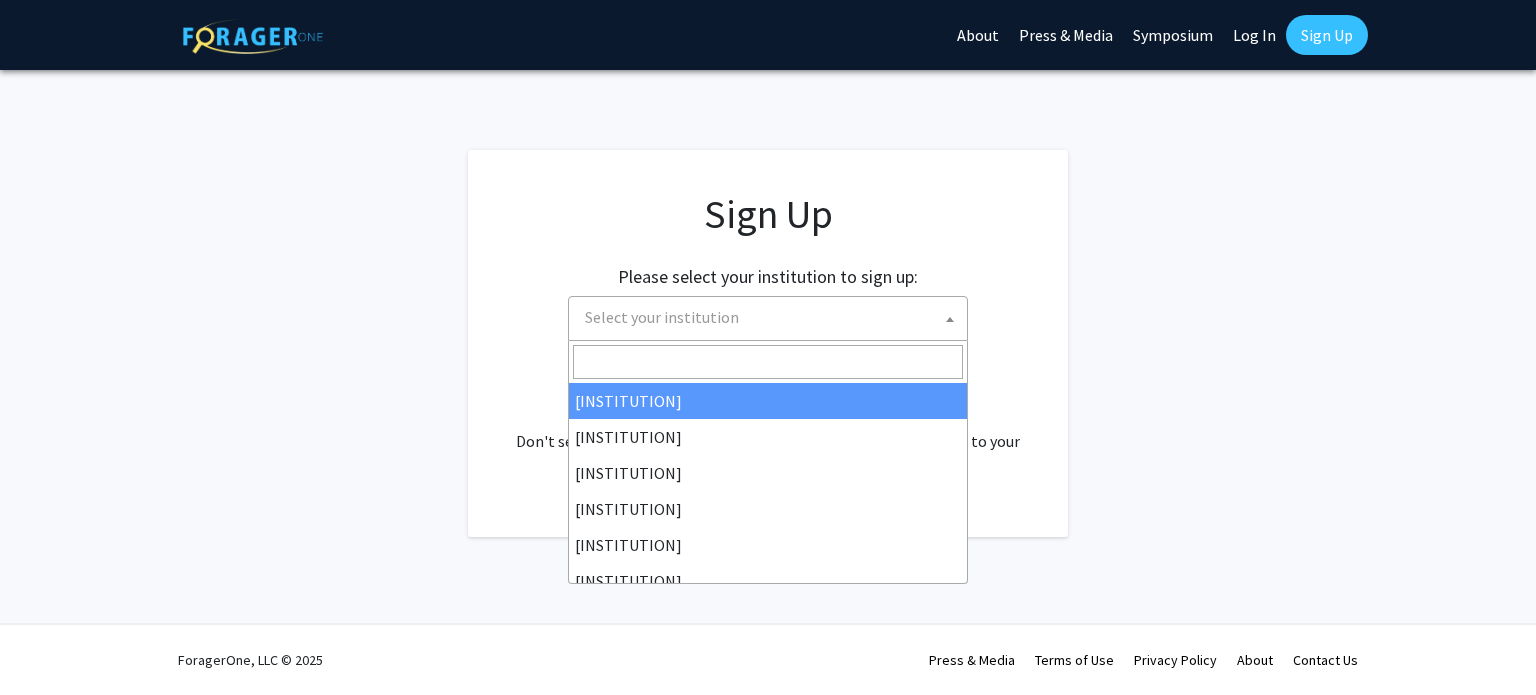 click 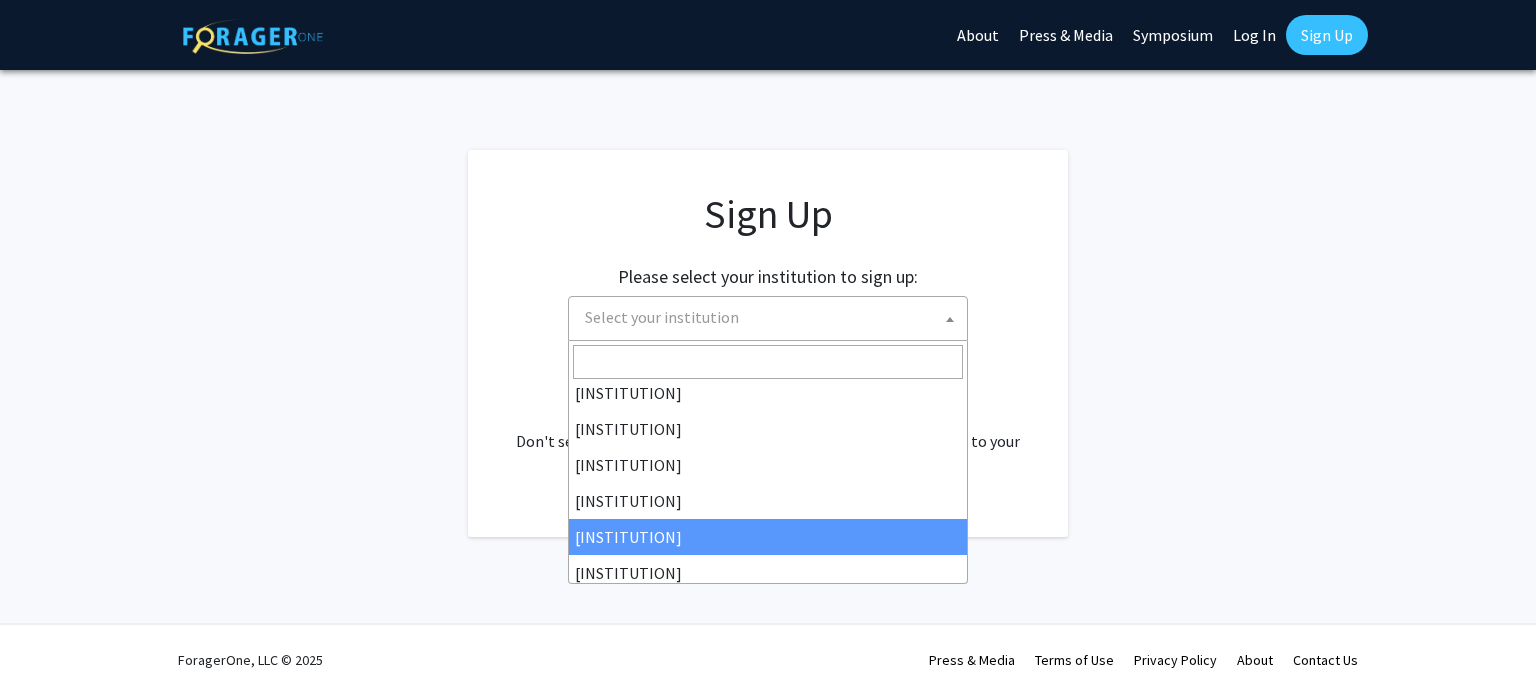 scroll, scrollTop: 0, scrollLeft: 0, axis: both 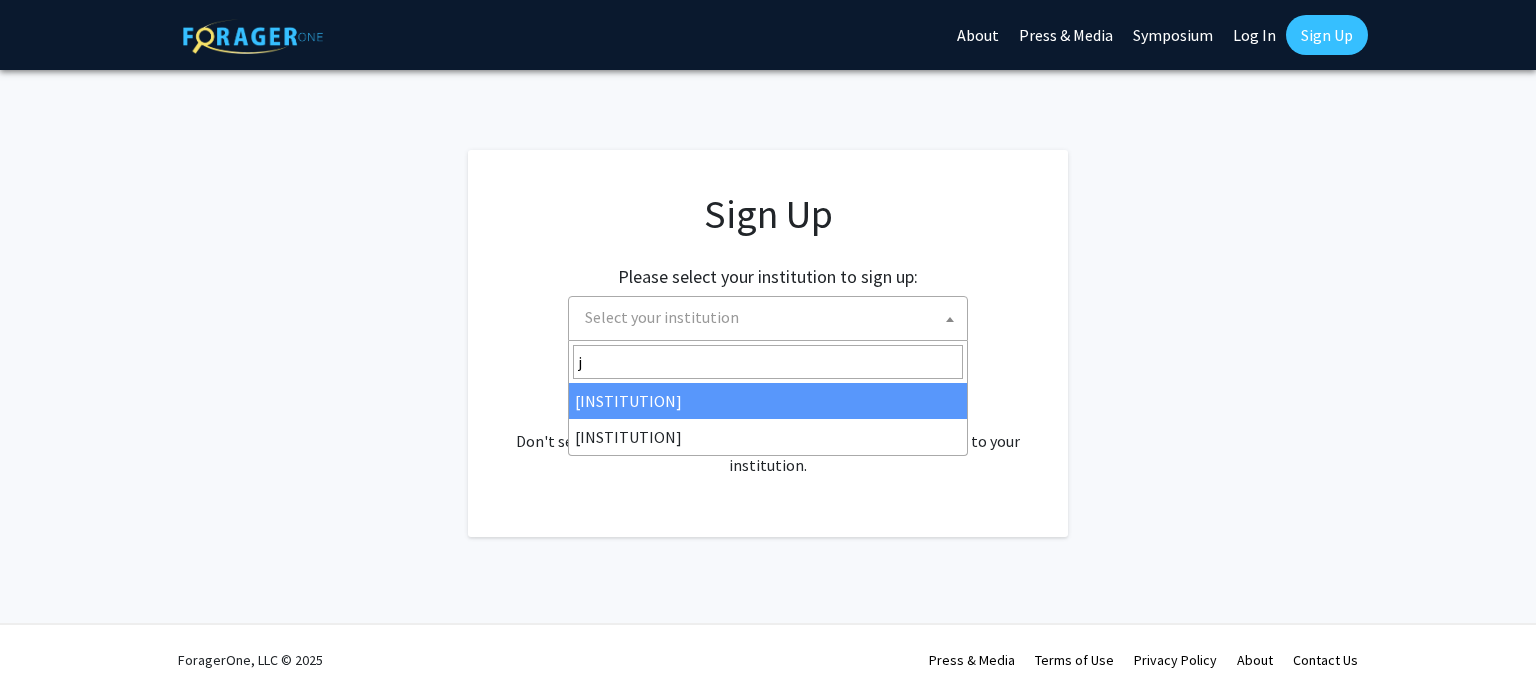 type on "j" 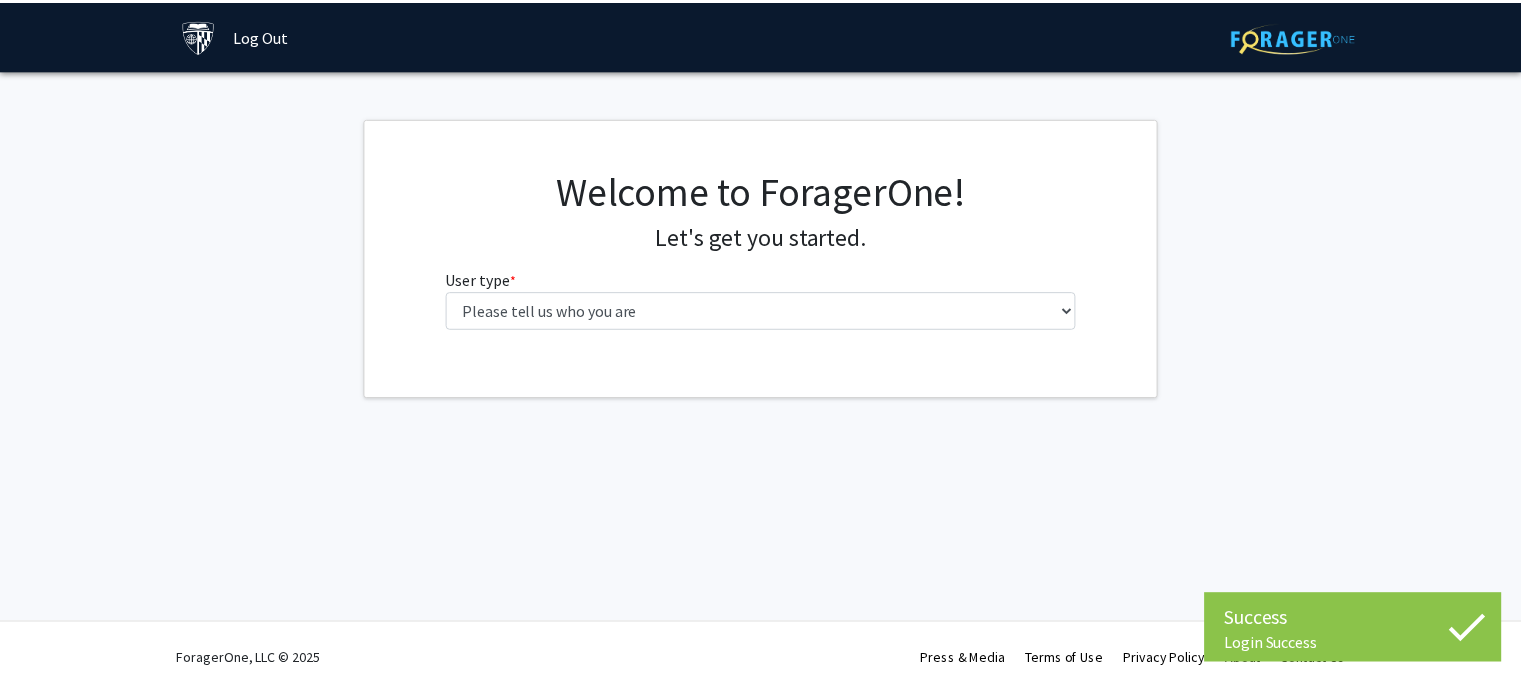 scroll, scrollTop: 0, scrollLeft: 0, axis: both 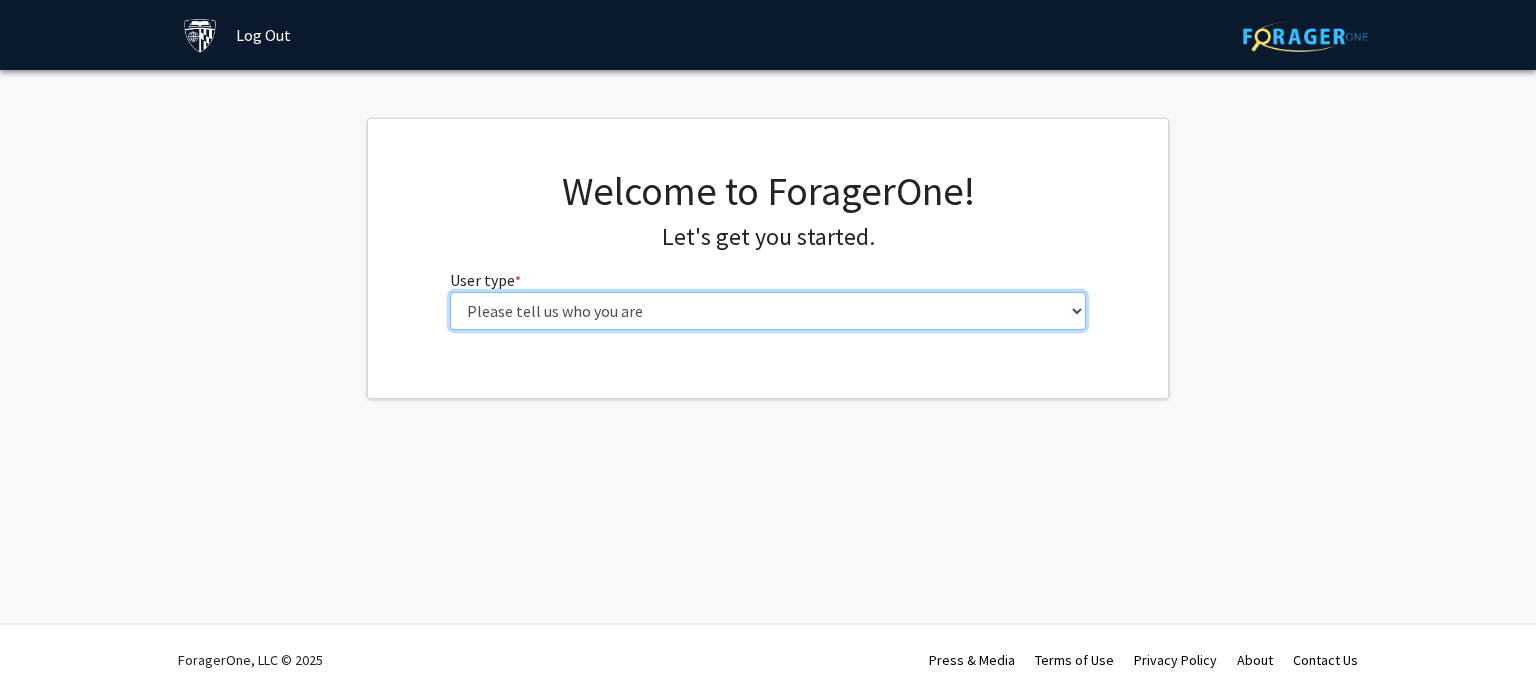 click on "Please tell us who you are  Undergraduate Student   Master's Student   Doctoral Candidate (PhD, MD, DMD, PharmD, etc.)   Postdoctoral Researcher / Research Staff / Medical Resident / Medical Fellow   Faculty   Administrative Staff" at bounding box center [768, 311] 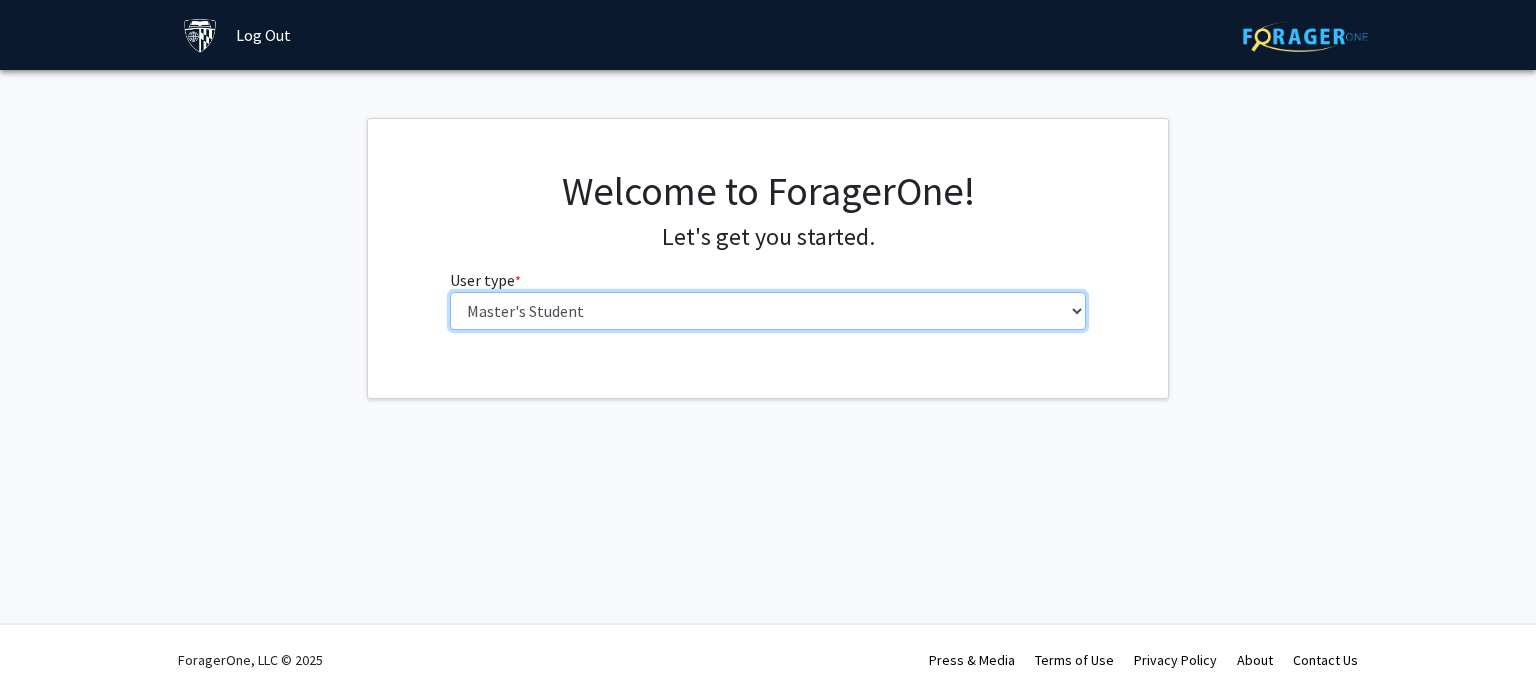 click on "Please tell us who you are  Undergraduate Student   Master's Student   Doctoral Candidate (PhD, MD, DMD, PharmD, etc.)   Postdoctoral Researcher / Research Staff / Medical Resident / Medical Fellow   Faculty   Administrative Staff" at bounding box center [768, 311] 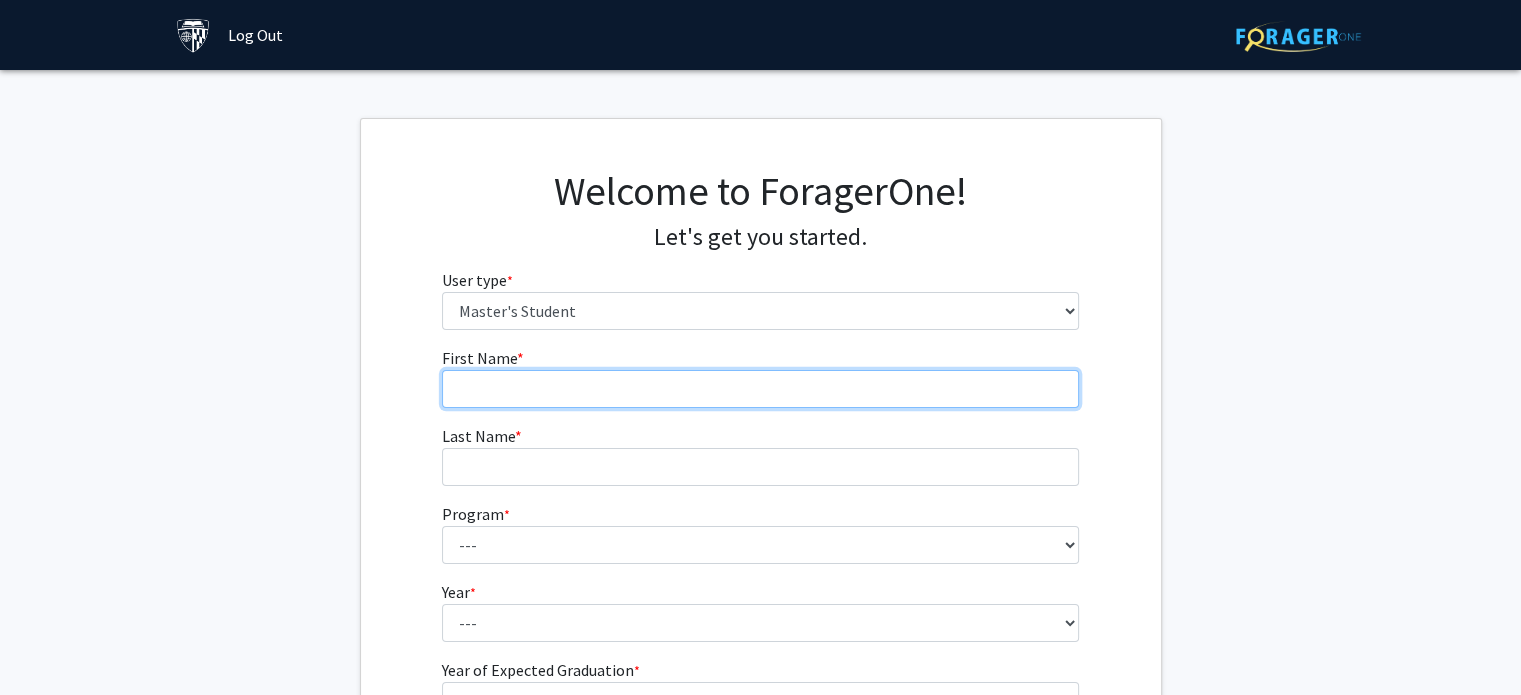 click on "First Name * required" at bounding box center (760, 389) 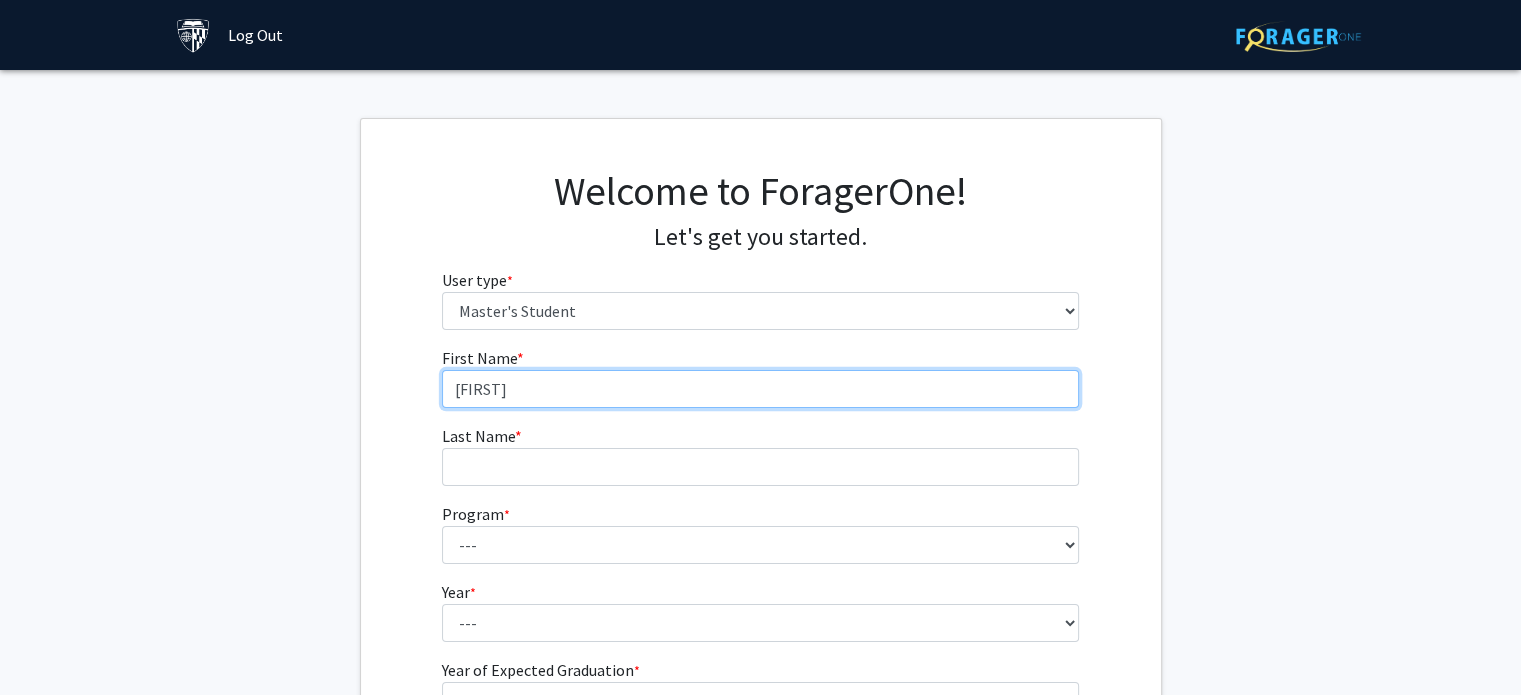 type on "[FIRST]" 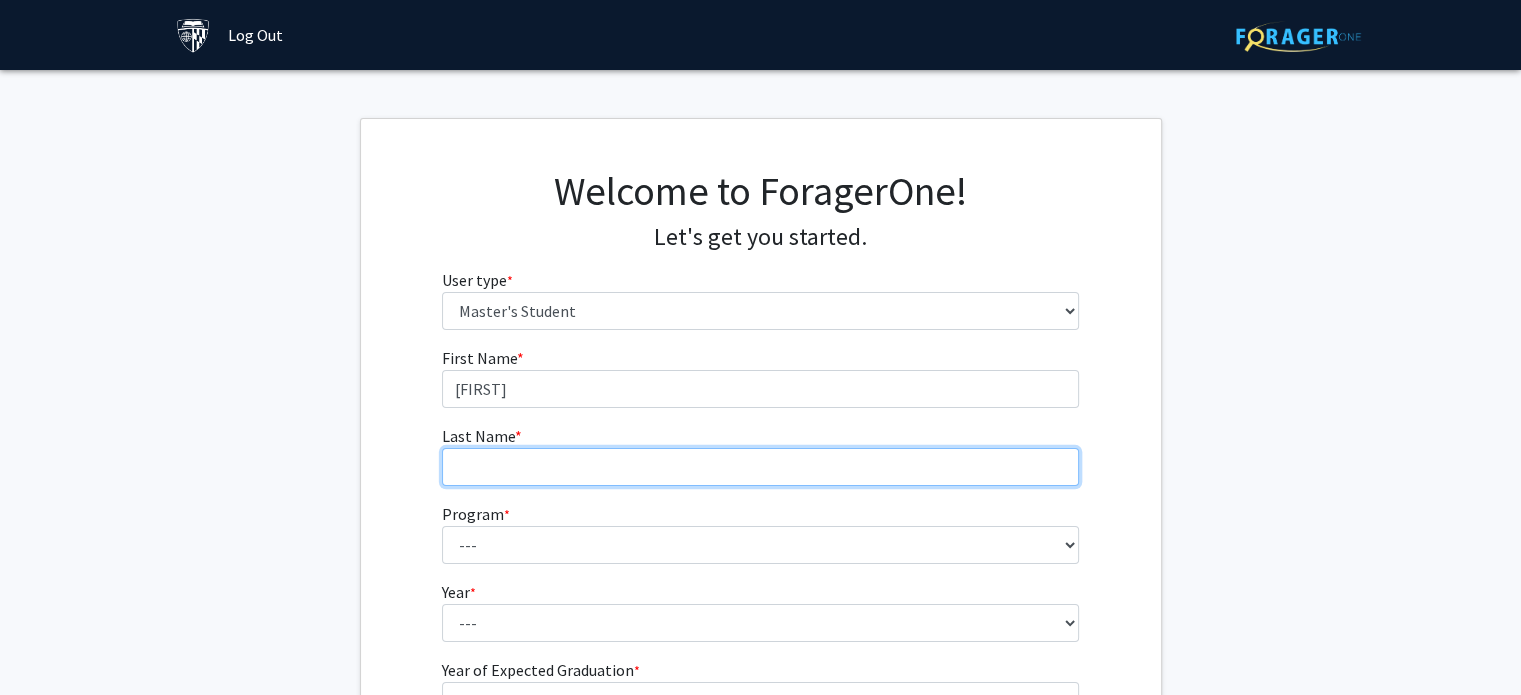 click on "Last Name * required" at bounding box center [760, 467] 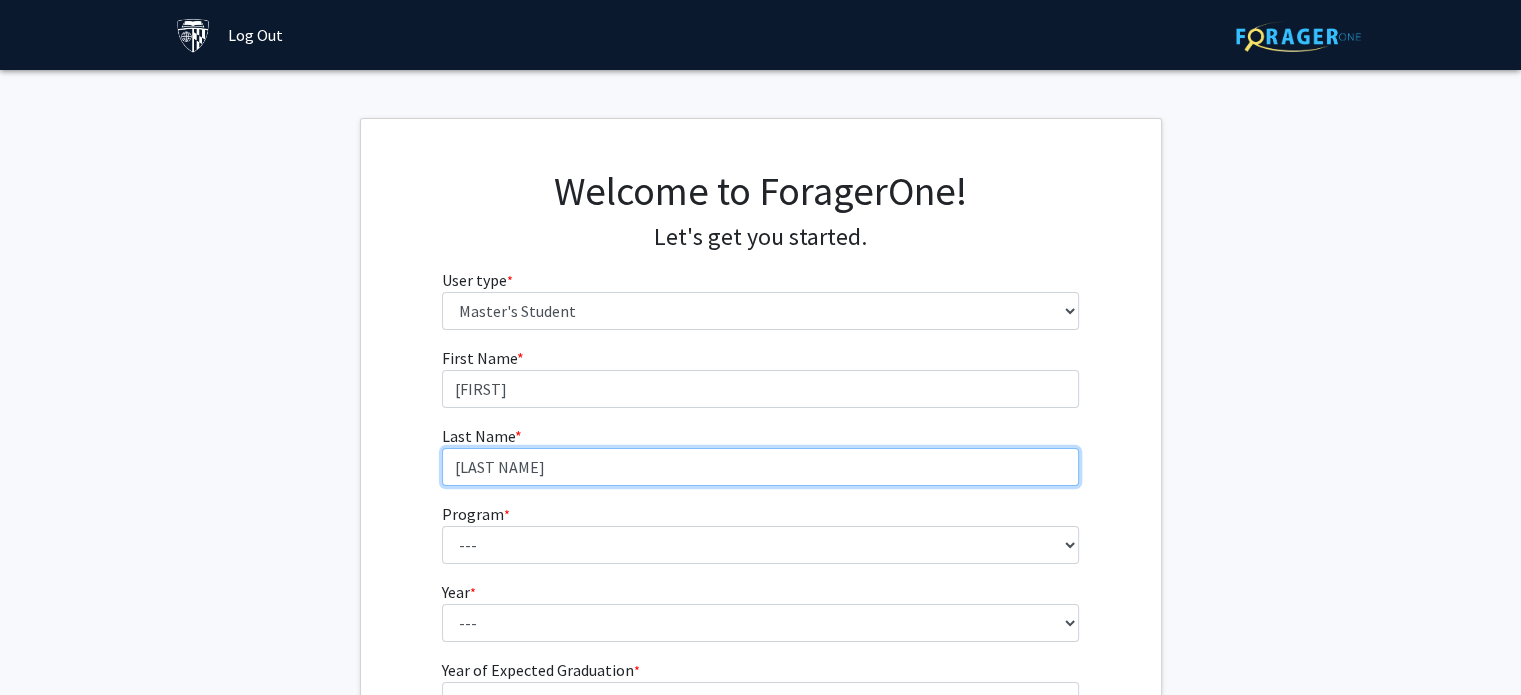 type on "[LAST NAME]" 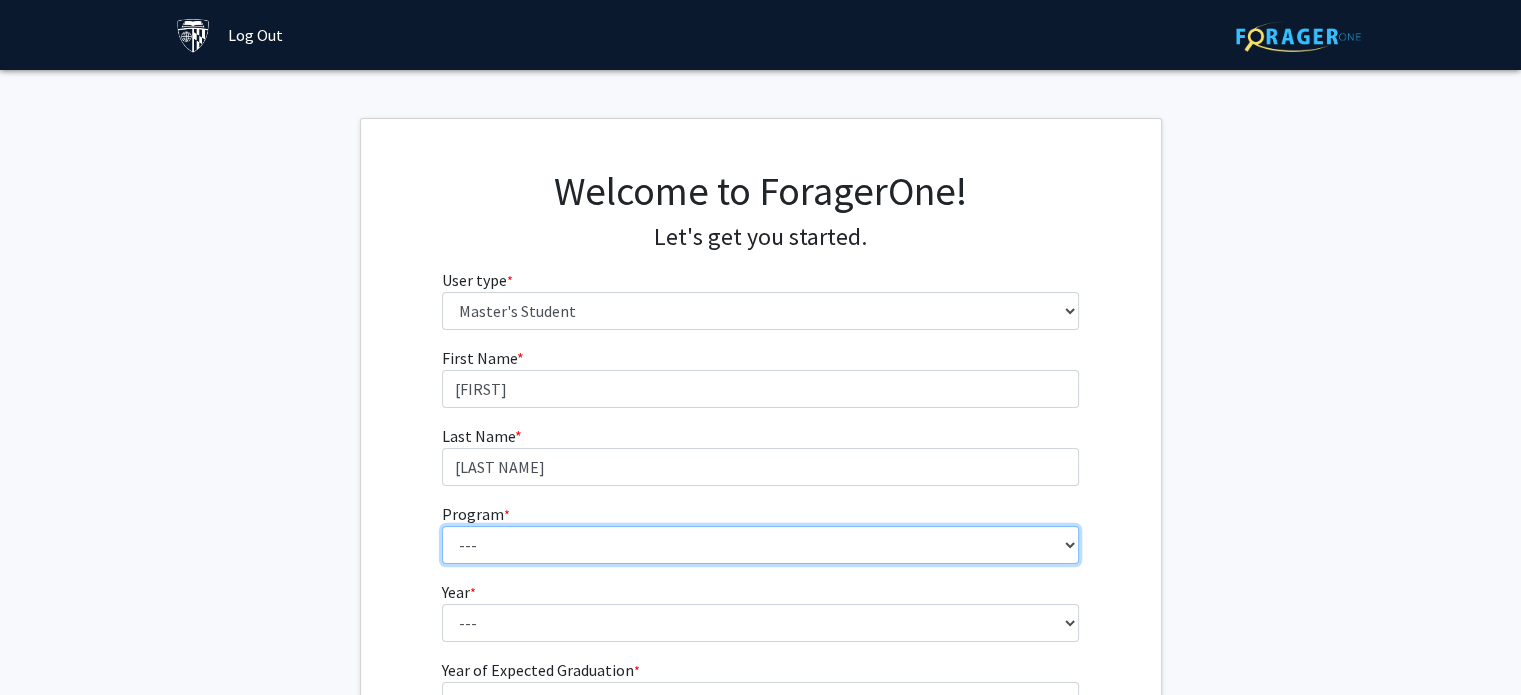 click on "---  Anatomy Education   Applied and Computational Mathematics   Applied Biomedical Engineering   Applied Economics   Applied Economics   Applied Health Sciences Informatics   Applied Mathematics and Statistics   Applied Physics   Applied Science in Community-Based Primary Health Care Programs in Global Health   Applied Science in Global Health Planning and Management   Applied Science in Humanitarian Health   Applied Science in Patient Safety and Healthcare Quality   Applied Science in Population Health Management   Applied Science in Spatial Analysis for Public Health   Artificial Intelligence   Audio Science: Acoustics   Audio Sciences: Recording and Production   Biochemistry and Molecular Biology   Bioengineering Innovation and Design   Bioethics   Bioinformatics   Biology   Biomedical Engineering   Biophysics   Biostatistics   Biotechnology   Biotechnology   Biotechnology Enterprise and Entrepreneurship   Business Administration   Business Analytics and Risk Management   Civil Engineering   Classics" at bounding box center (760, 545) 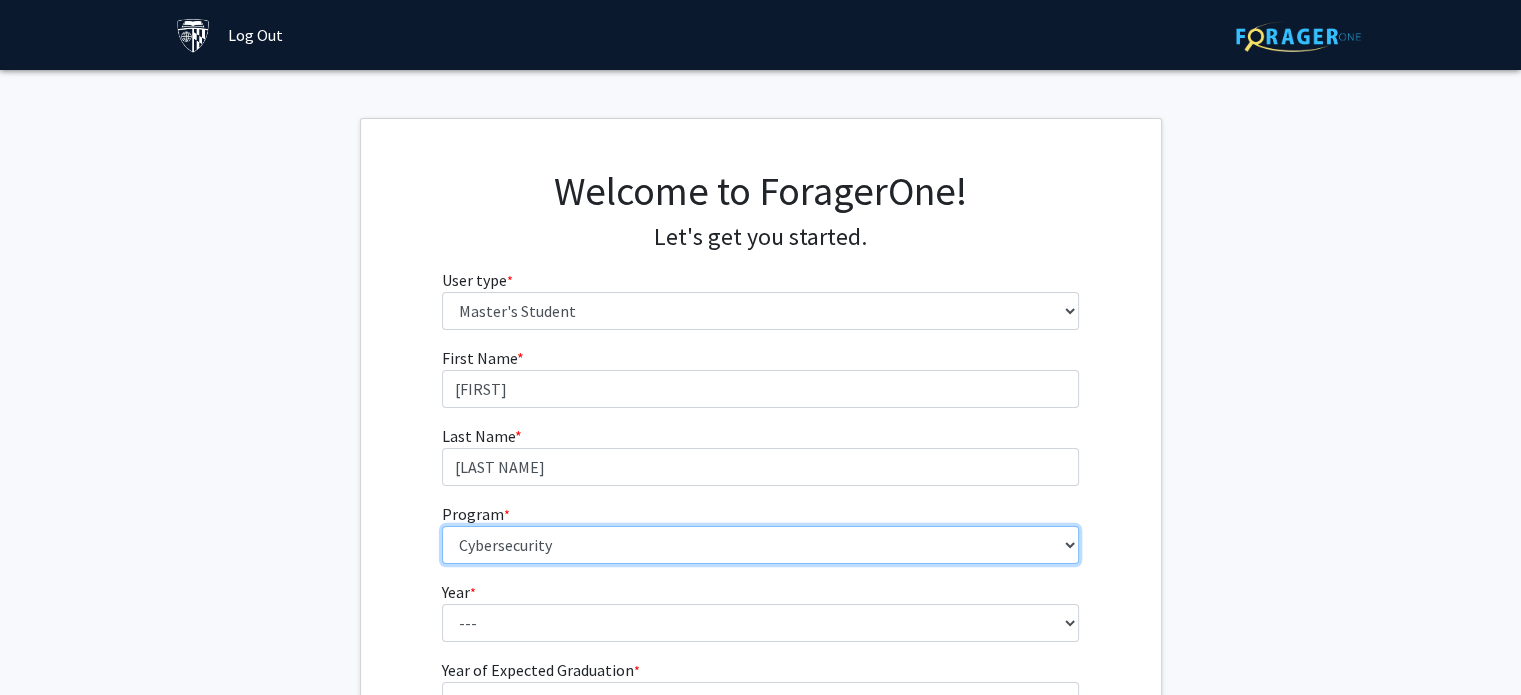 click on "---  Anatomy Education   Applied and Computational Mathematics   Applied Biomedical Engineering   Applied Economics   Applied Economics   Applied Health Sciences Informatics   Applied Mathematics and Statistics   Applied Physics   Applied Science in Community-Based Primary Health Care Programs in Global Health   Applied Science in Global Health Planning and Management   Applied Science in Humanitarian Health   Applied Science in Patient Safety and Healthcare Quality   Applied Science in Population Health Management   Applied Science in Spatial Analysis for Public Health   Artificial Intelligence   Audio Science: Acoustics   Audio Sciences: Recording and Production   Biochemistry and Molecular Biology   Bioengineering Innovation and Design   Bioethics   Bioinformatics   Biology   Biomedical Engineering   Biophysics   Biostatistics   Biotechnology   Biotechnology   Biotechnology Enterprise and Entrepreneurship   Business Administration   Business Analytics and Risk Management   Civil Engineering   Classics" at bounding box center [760, 545] 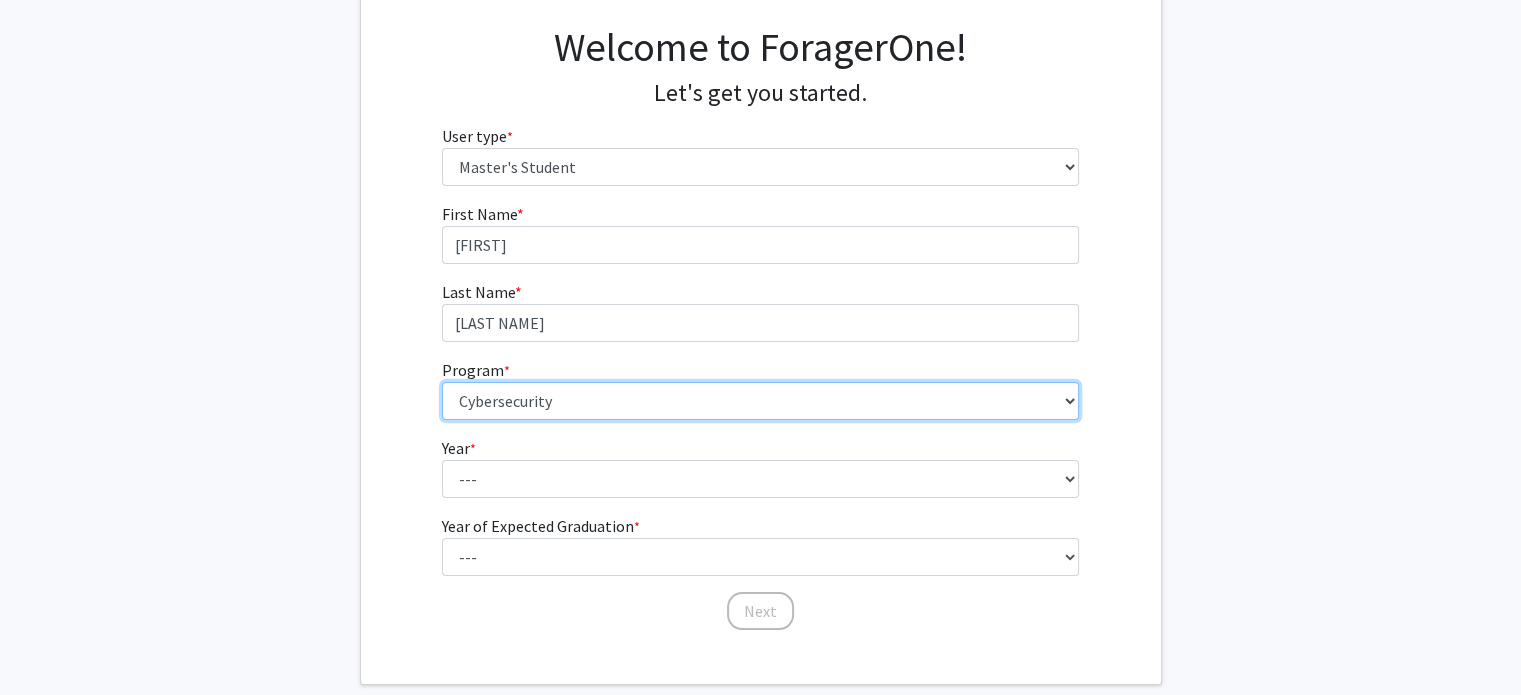 scroll, scrollTop: 198, scrollLeft: 0, axis: vertical 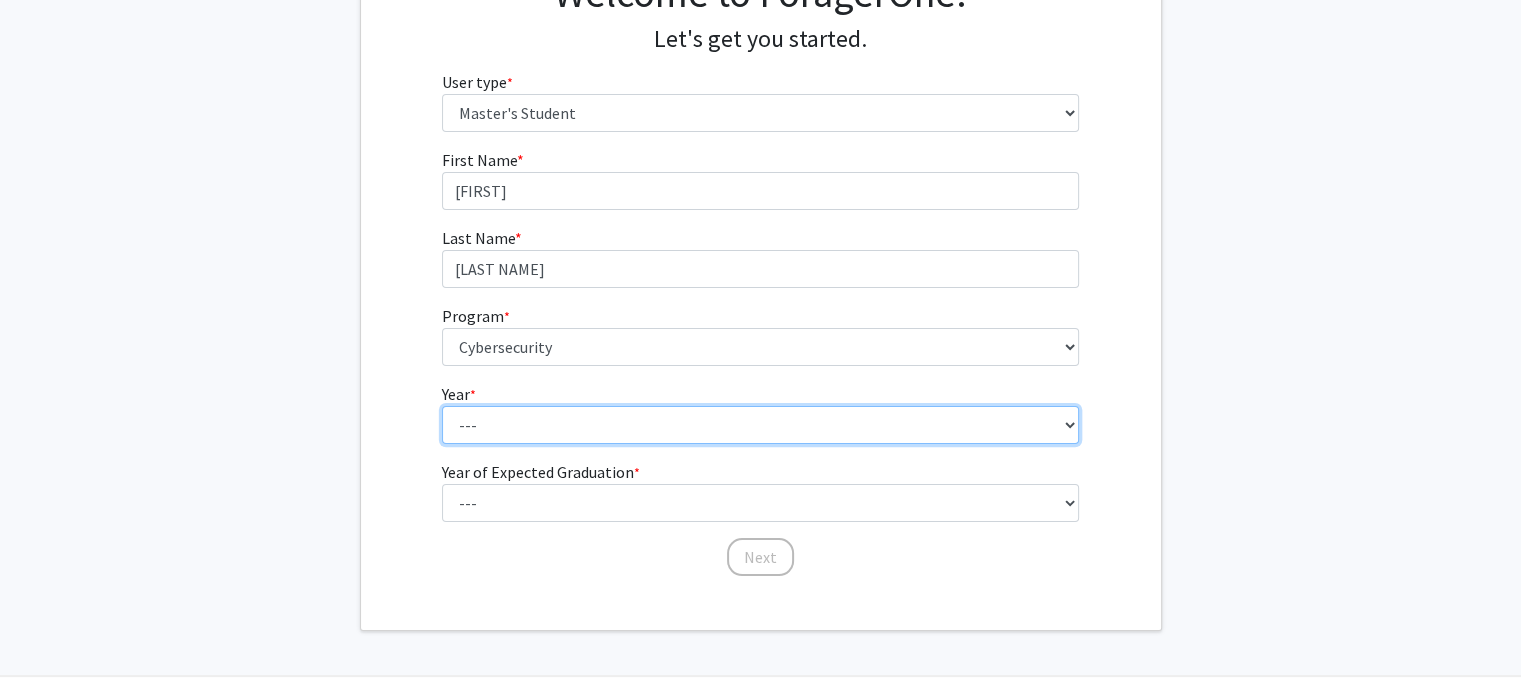 click on "---  First Year   Second Year" at bounding box center [760, 425] 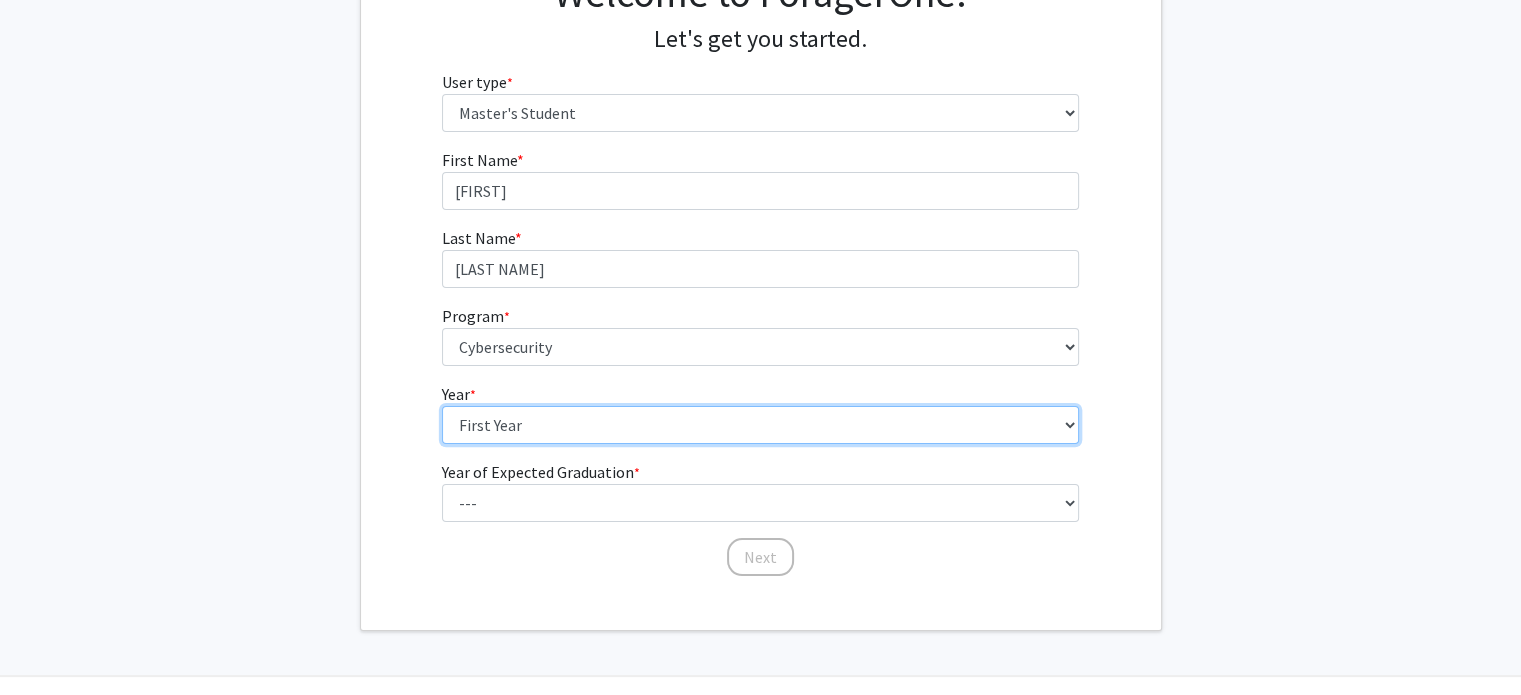 click on "---  First Year   Second Year" at bounding box center (760, 425) 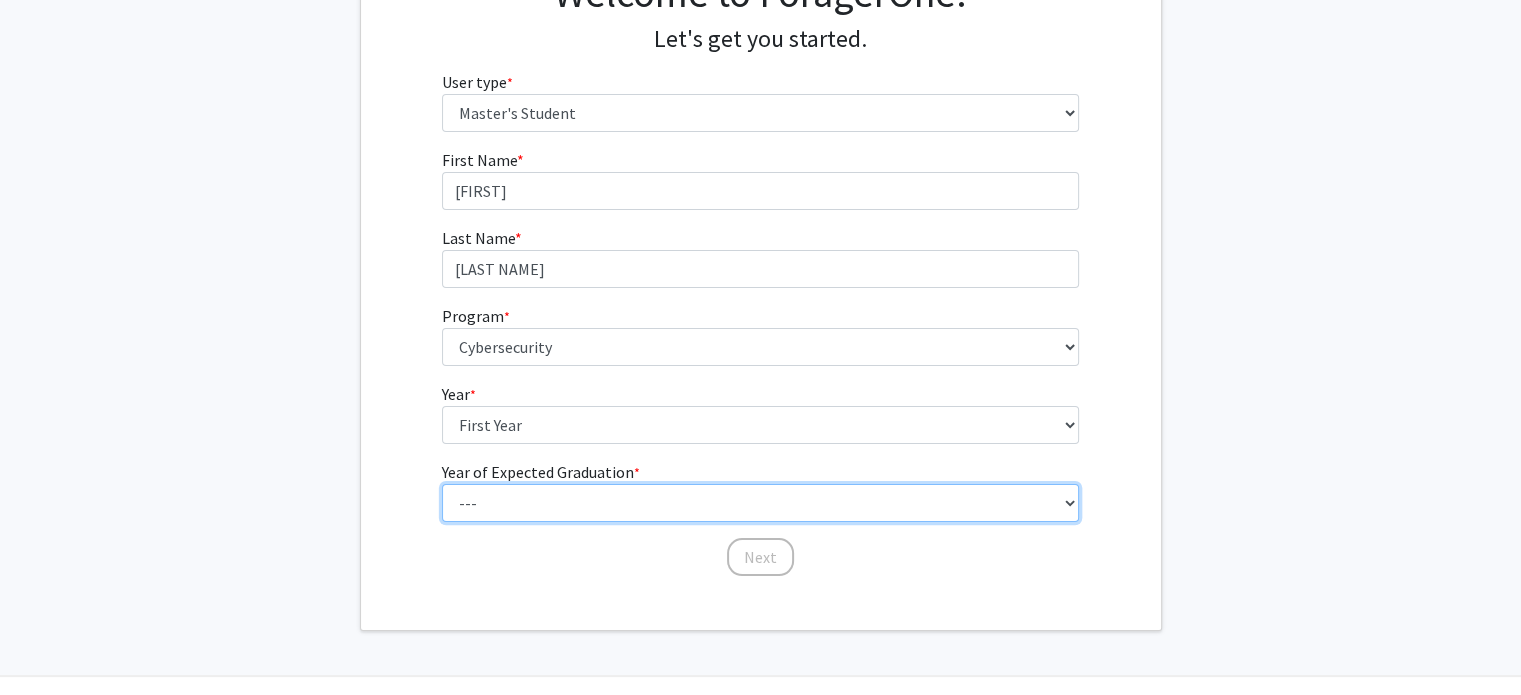 click on "---  2025   2026   2027   2028   2029   2030   2031   2032   2033   2034" at bounding box center [760, 503] 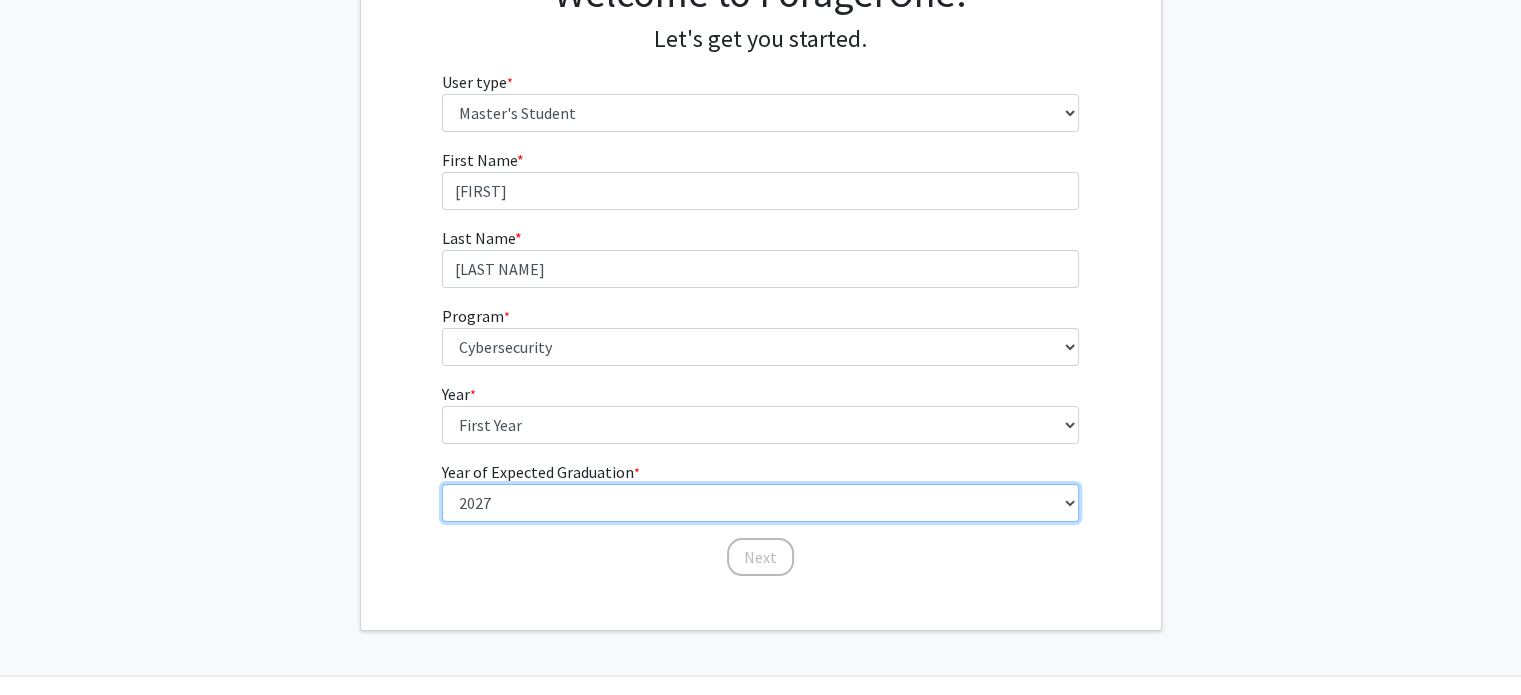 click on "---  2025   2026   2027   2028   2029   2030   2031   2032   2033   2034" at bounding box center [760, 503] 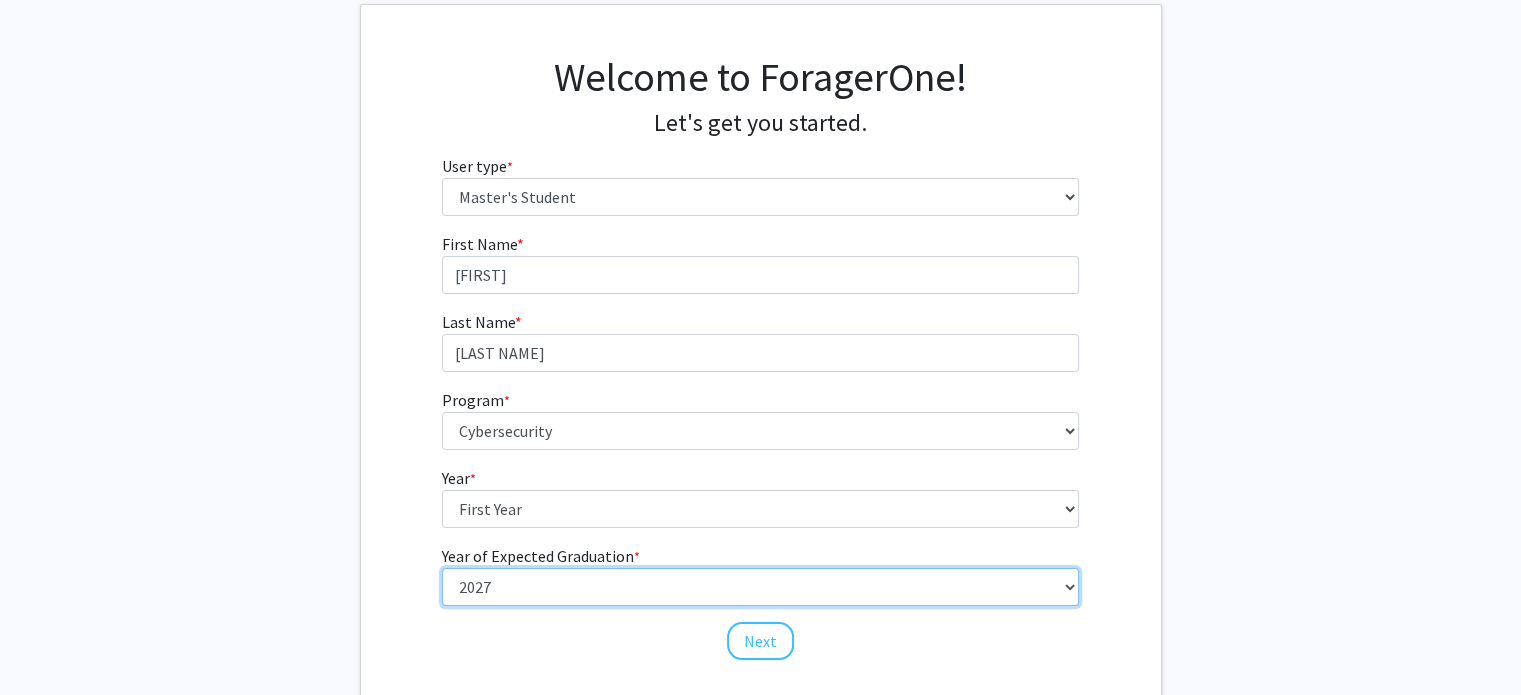 scroll, scrollTop: 127, scrollLeft: 0, axis: vertical 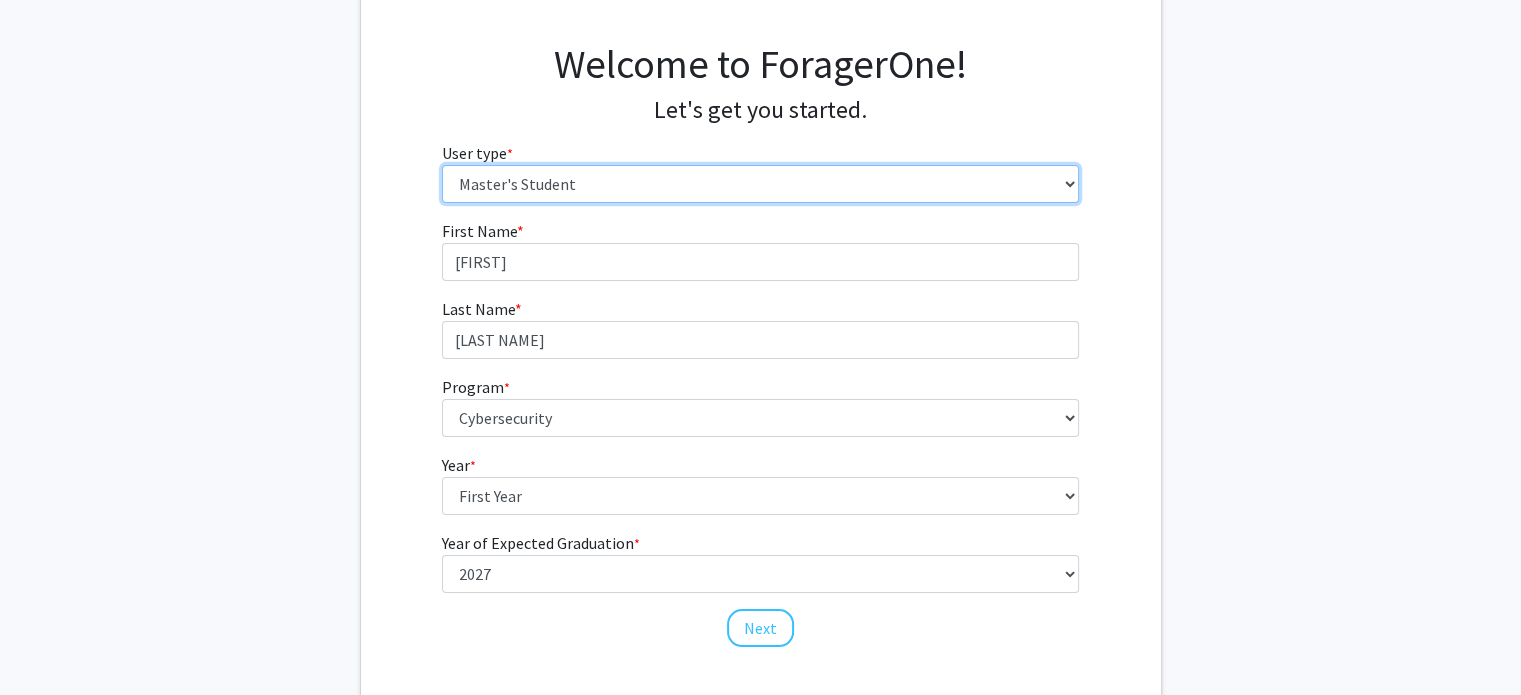 click on "Please tell us who you are  Undergraduate Student   Master's Student   Doctoral Candidate (PhD, MD, DMD, PharmD, etc.)   Postdoctoral Researcher / Research Staff / Medical Resident / Medical Fellow   Faculty   Administrative Staff" at bounding box center [760, 184] 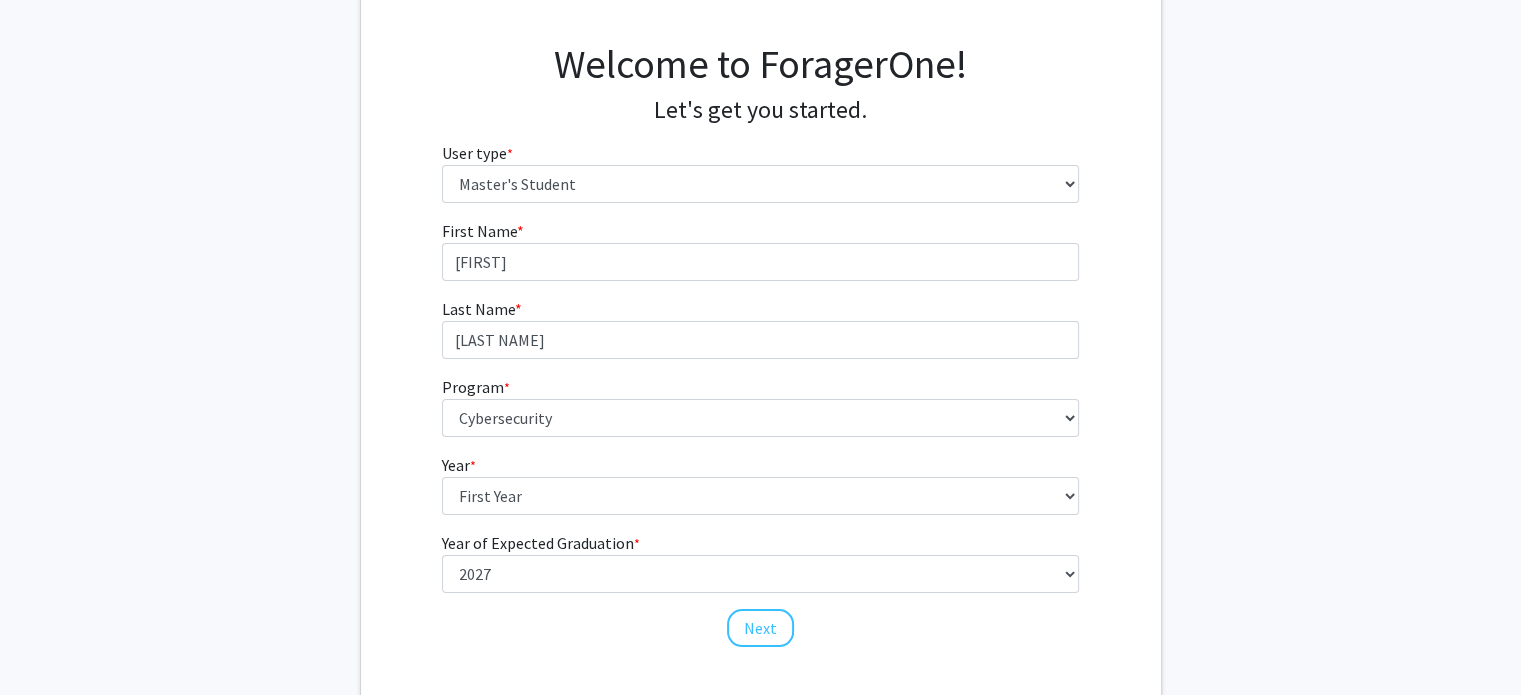 click on "First Name * required Devi Last Name * required [NAME] Program * required --- Anatomy Education Applied and Computational Mathematics Applied Biomedical Engineering Applied Economics Applied Economics Applied Health Sciences Informatics Applied Mathematics and Statistics Applied Physics Applied Science in Community-Based Primary Health Care Programs in Global Health Applied Science in Global Health Planning and Management Applied Science in Humanitarian Health Applied Science in Patient Safety and Healthcare Quality Applied Science in Population Health Management Applied Science in Spatial Analysis for Public Health Artificial Intelligence Audio Science: Acoustics Audio Sciences: Recording and Production Biochemistry and Molecular Biology Bioengineering Innovation and Design Bioethics Bioinformatics Biology Biomedical Engineering Biophysics Biostatistics Biotechnology Biotechnology Biotechnology Enterprise and Entrepreneurship Civil Engineering * *" 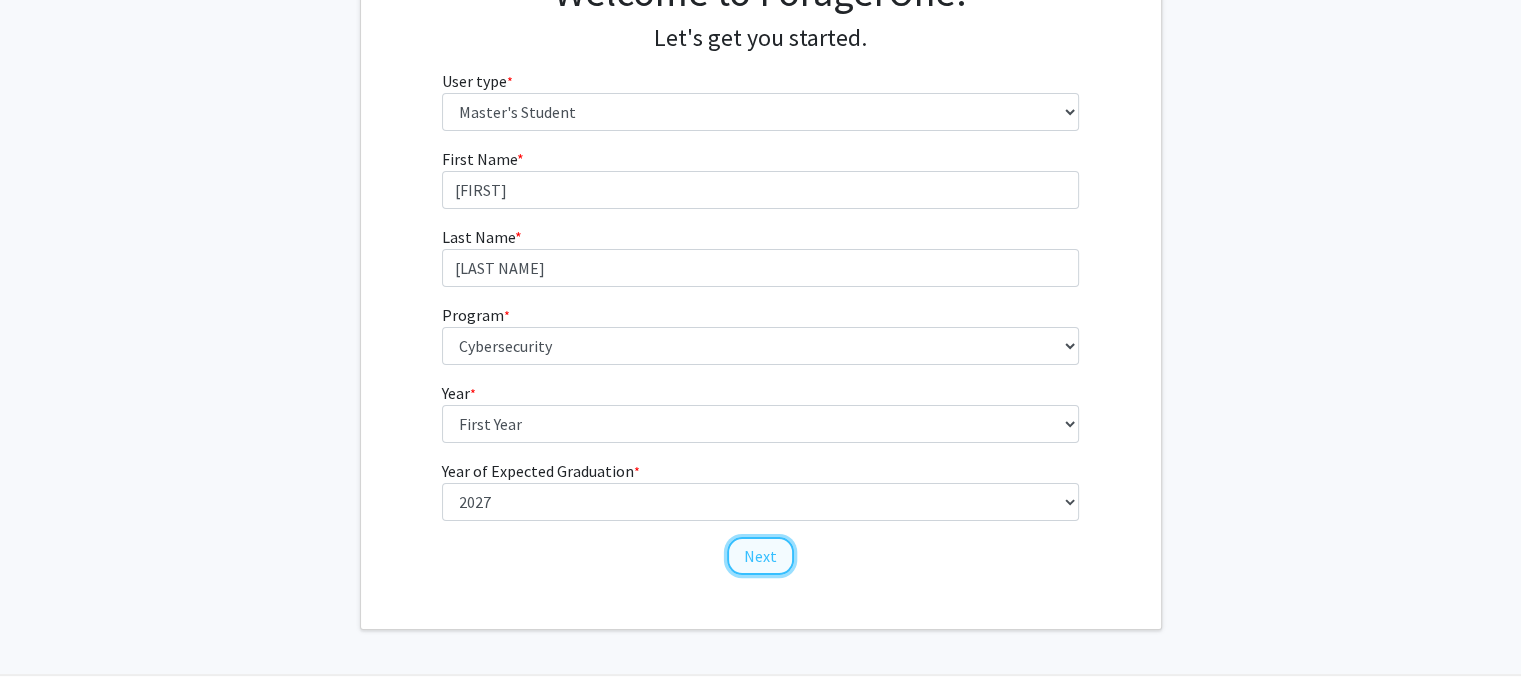 click on "Next" 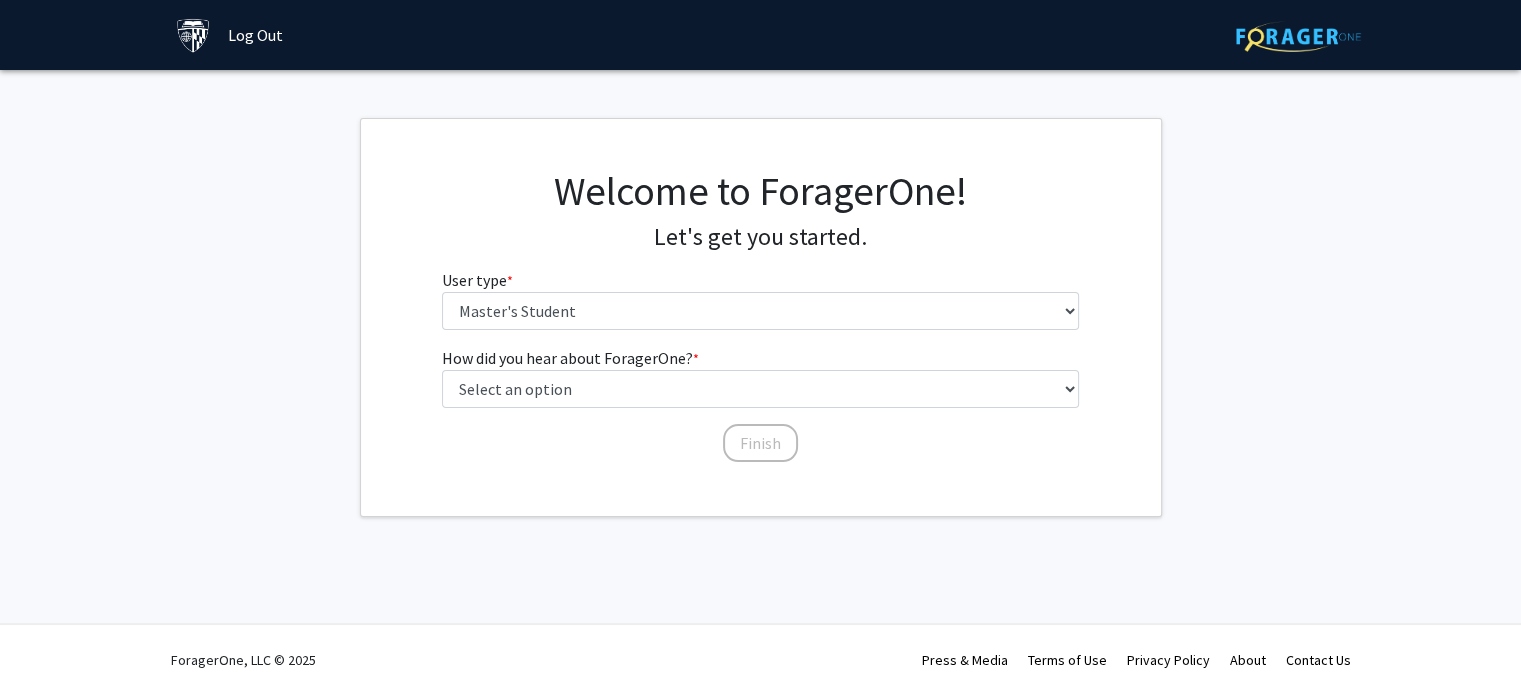 scroll, scrollTop: 0, scrollLeft: 0, axis: both 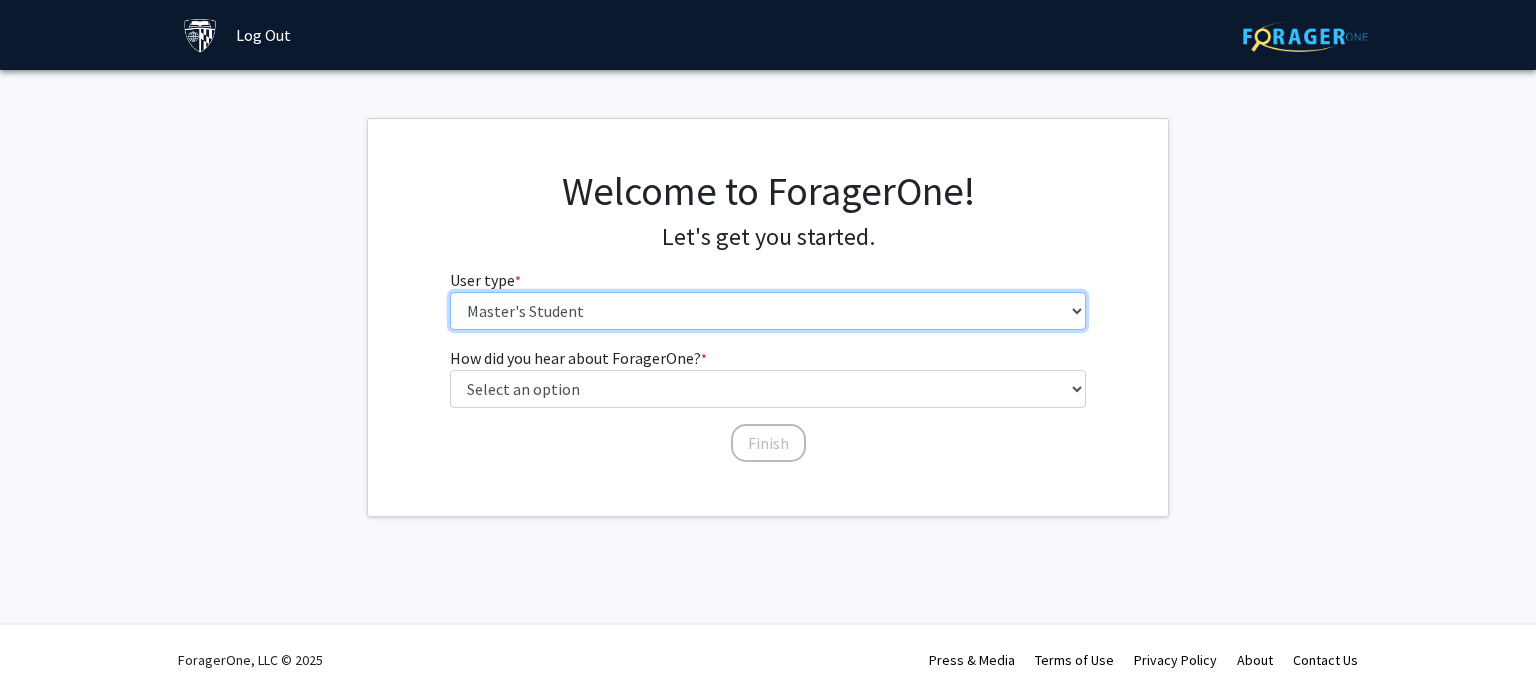 click on "Please tell us who you are  Undergraduate Student   Master's Student   Doctoral Candidate (PhD, MD, DMD, PharmD, etc.)   Postdoctoral Researcher / Research Staff / Medical Resident / Medical Fellow   Faculty   Administrative Staff" at bounding box center [768, 311] 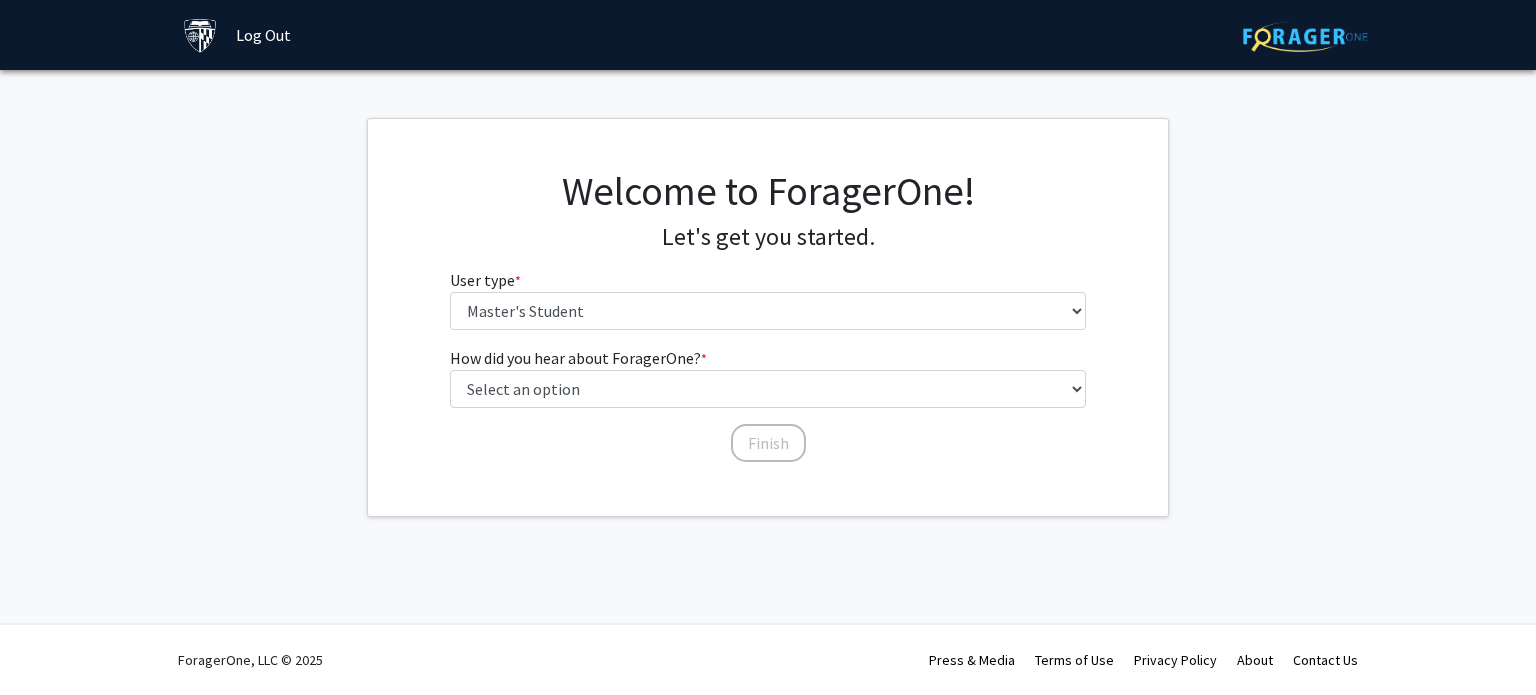 click on "How did you hear about ForagerOne?  * required Select an option  Peer/student recommendation   Faculty/staff recommendation   University website   University email or newsletter   Other   Finish" 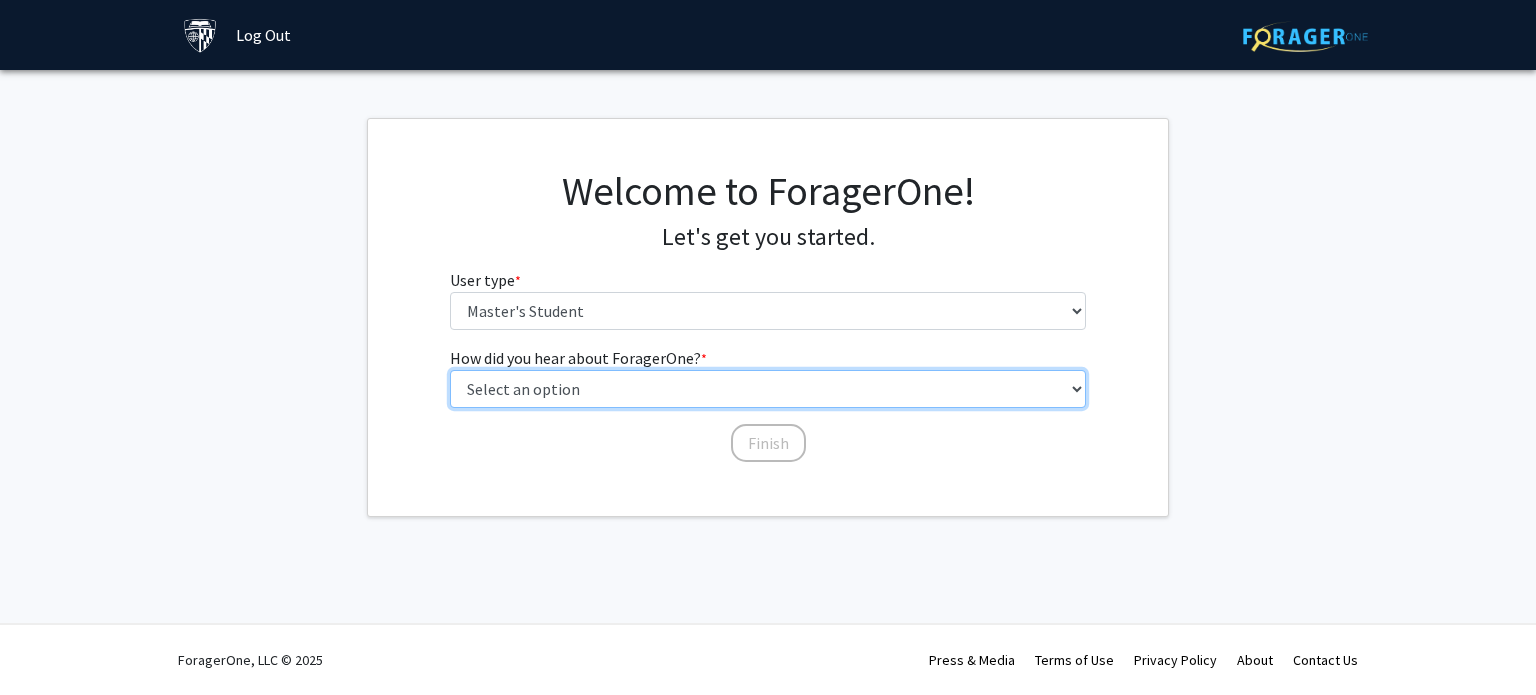 click on "Select an option  Peer/student recommendation   Faculty/staff recommendation   University website   University email or newsletter   Other" at bounding box center (768, 389) 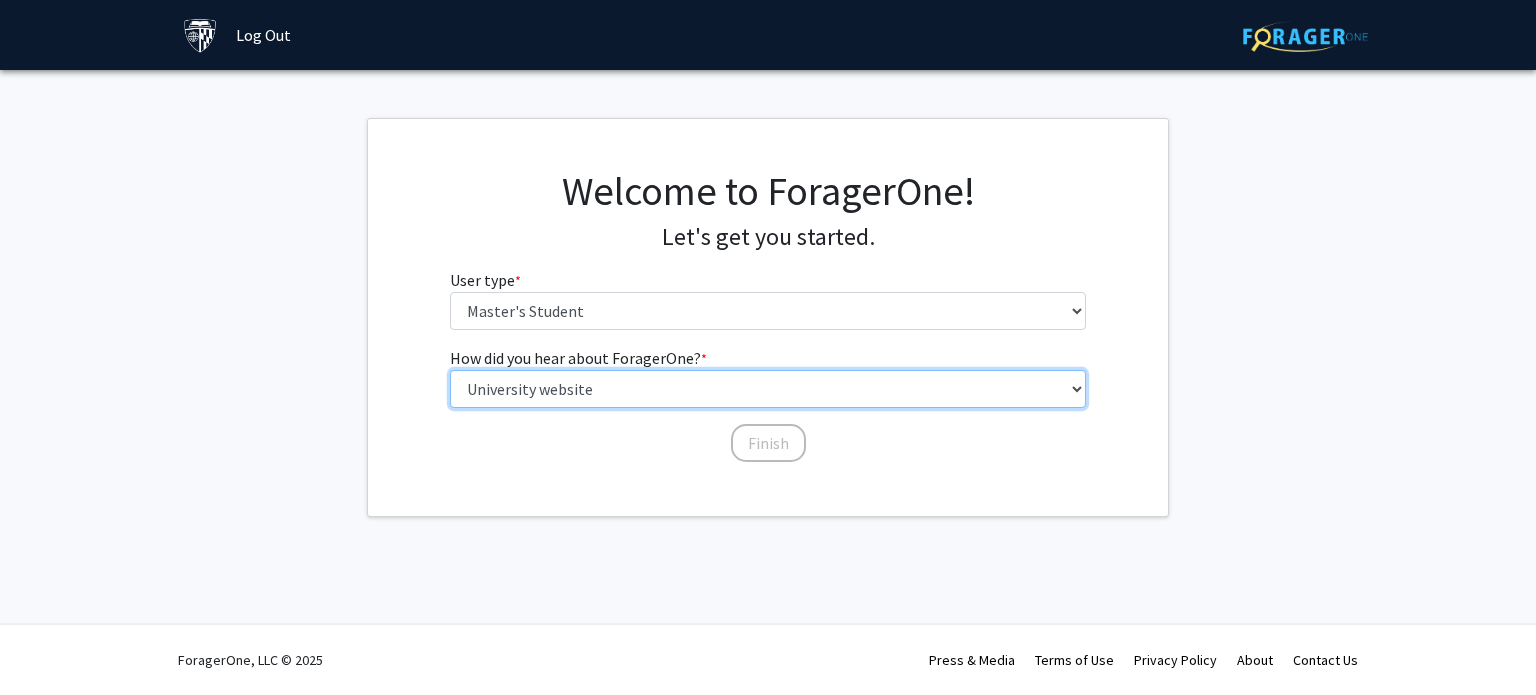 click on "Select an option  Peer/student recommendation   Faculty/staff recommendation   University website   University email or newsletter   Other" at bounding box center (768, 389) 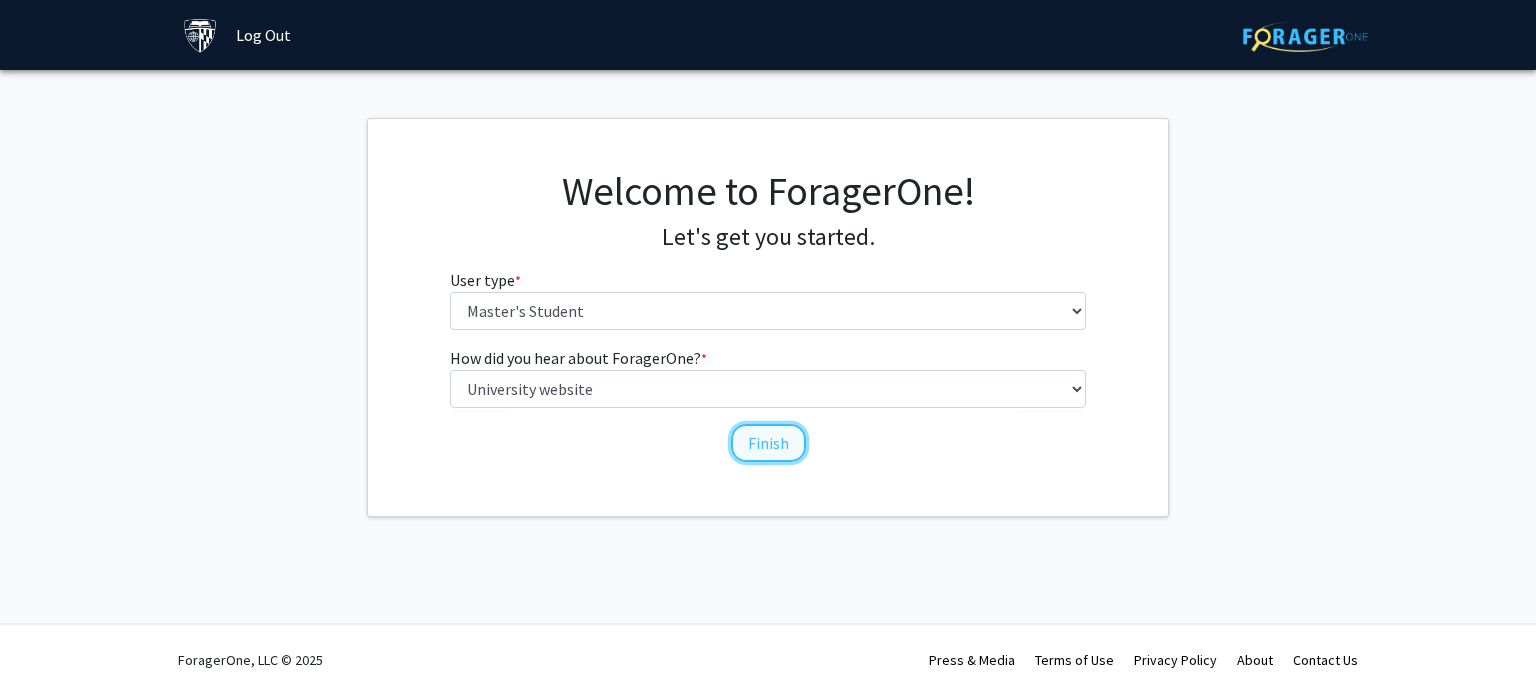 click on "Finish" 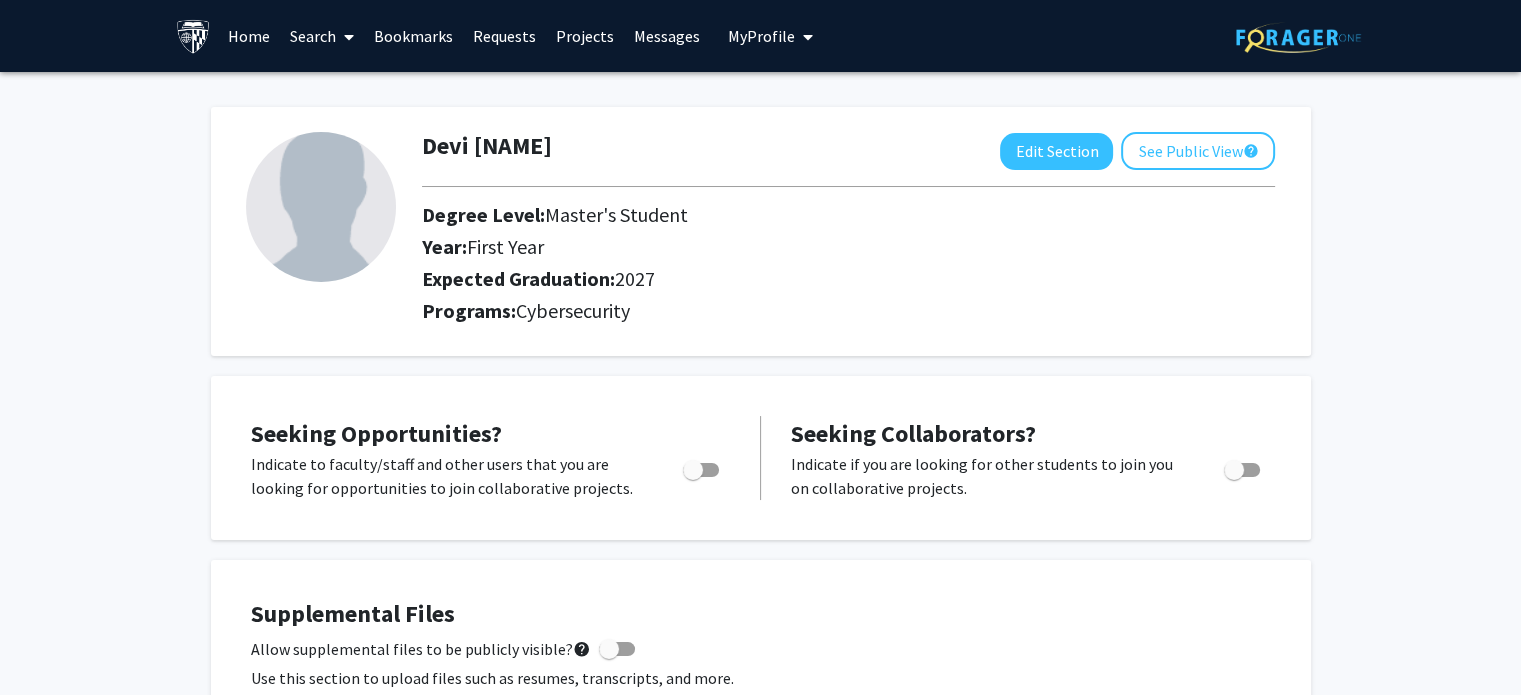 scroll, scrollTop: 75, scrollLeft: 0, axis: vertical 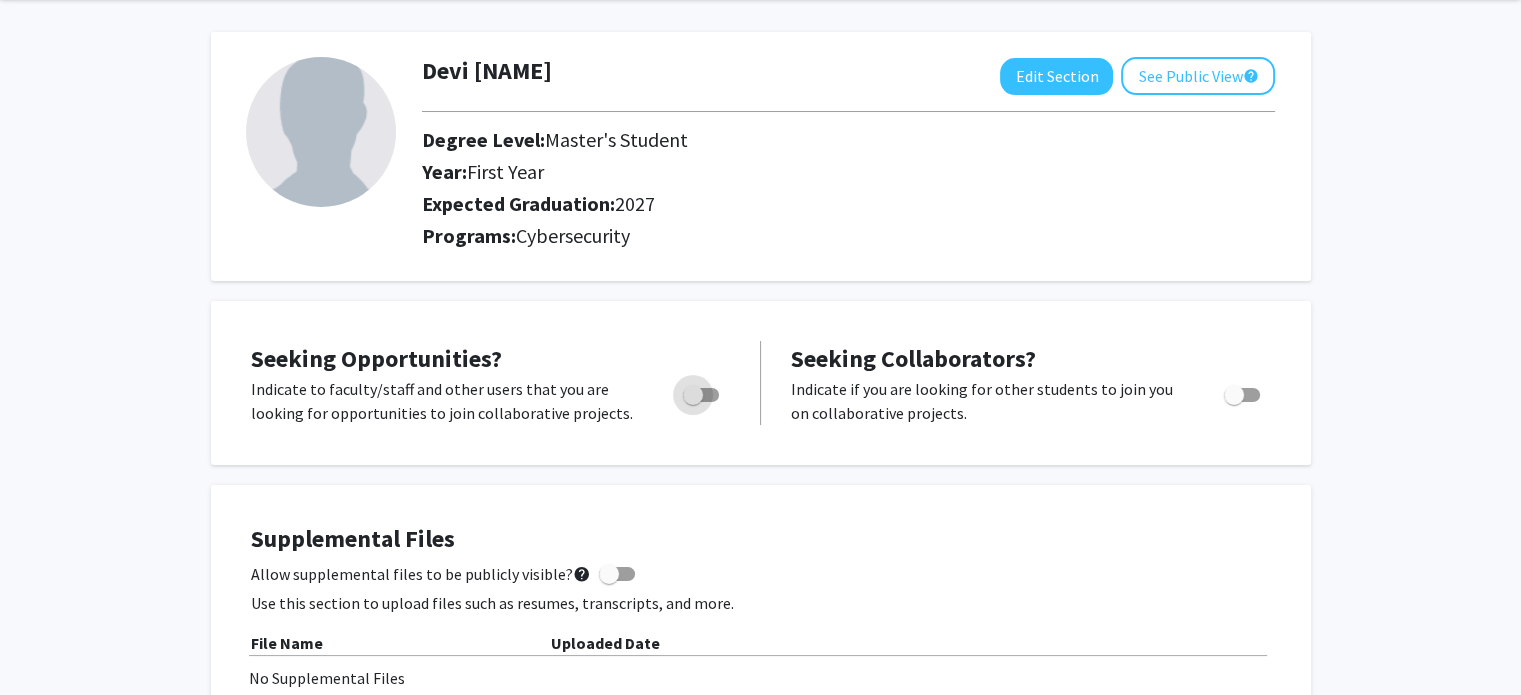 click at bounding box center (701, 395) 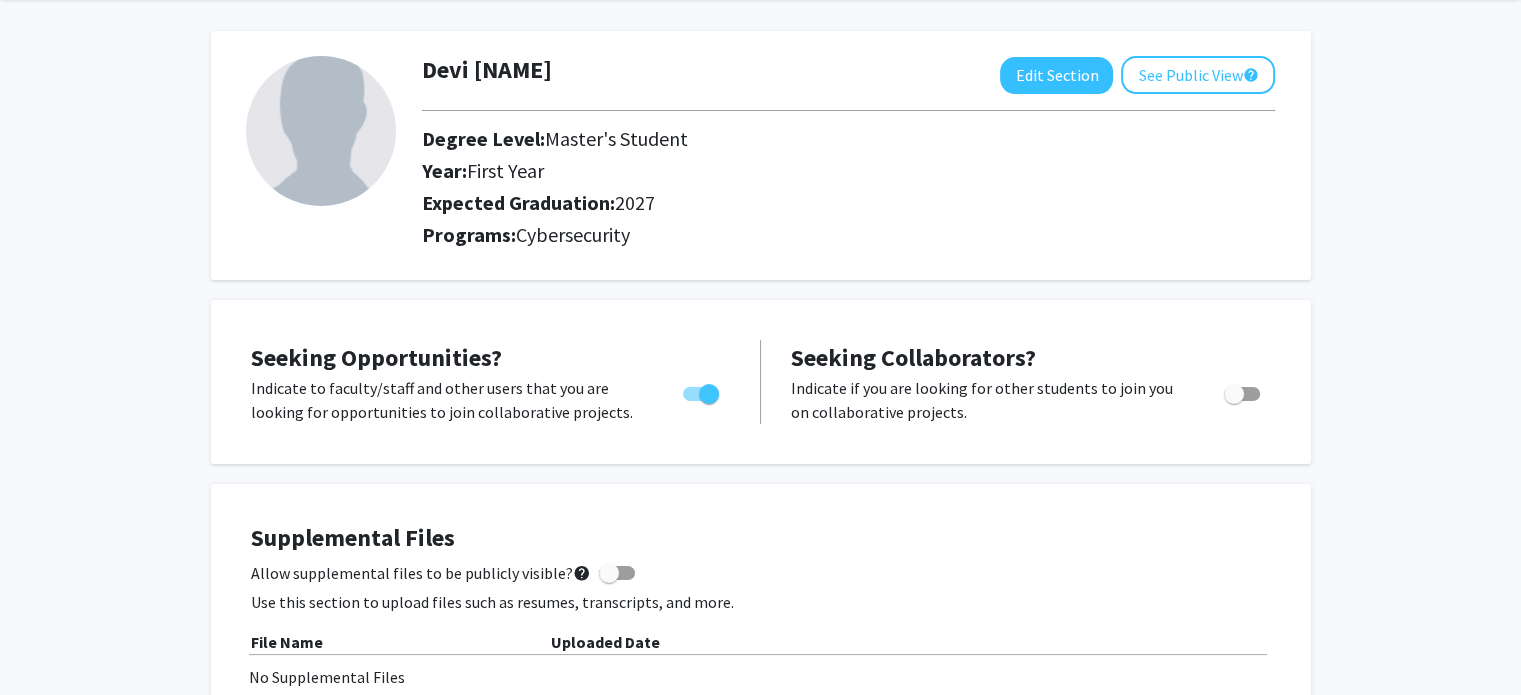 scroll, scrollTop: 0, scrollLeft: 0, axis: both 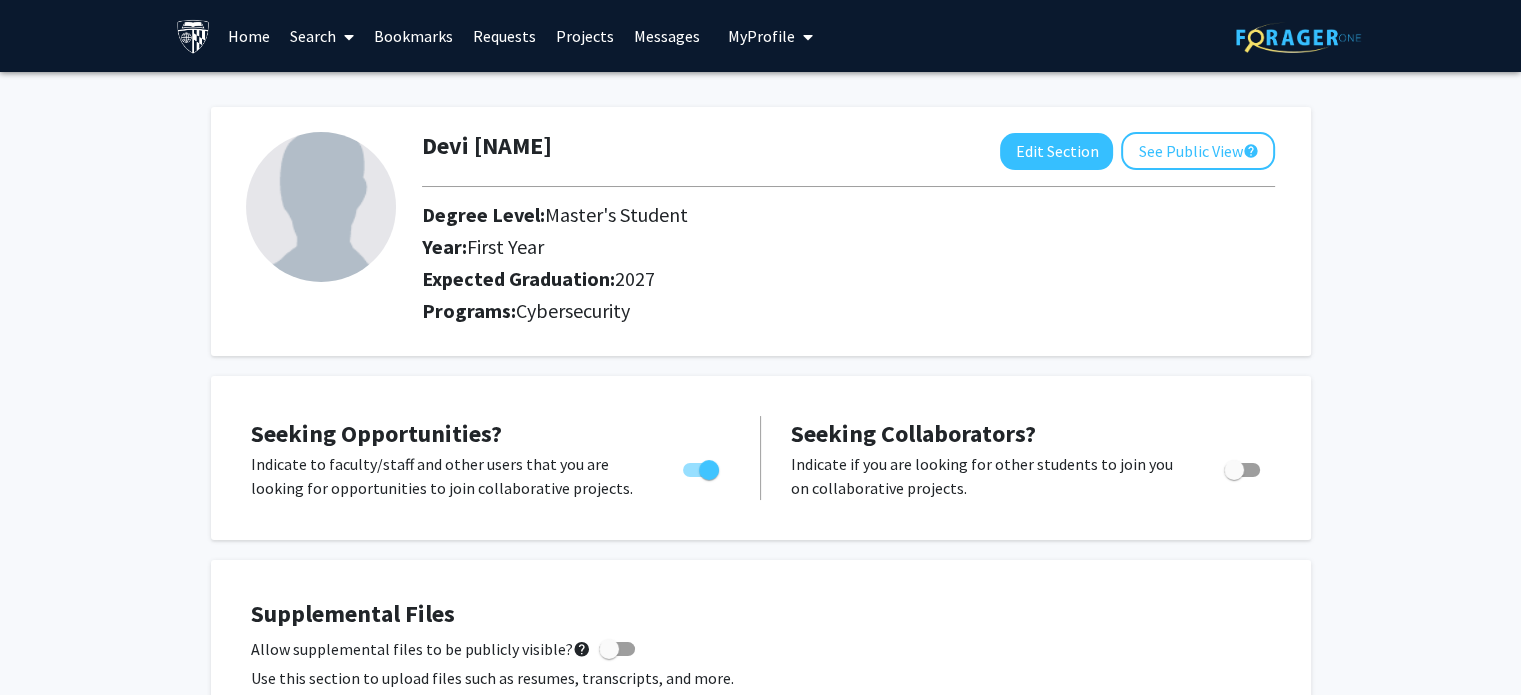 click at bounding box center [193, 36] 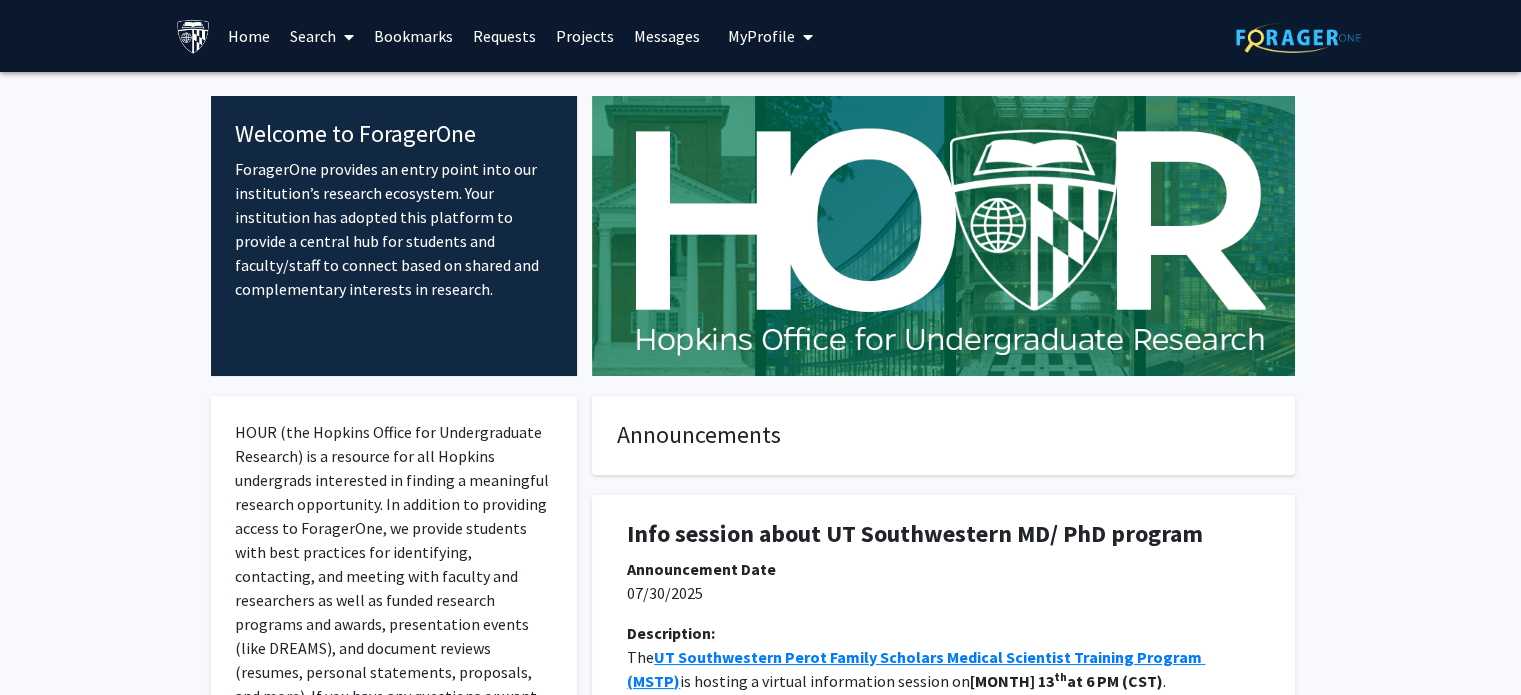 click at bounding box center [193, 36] 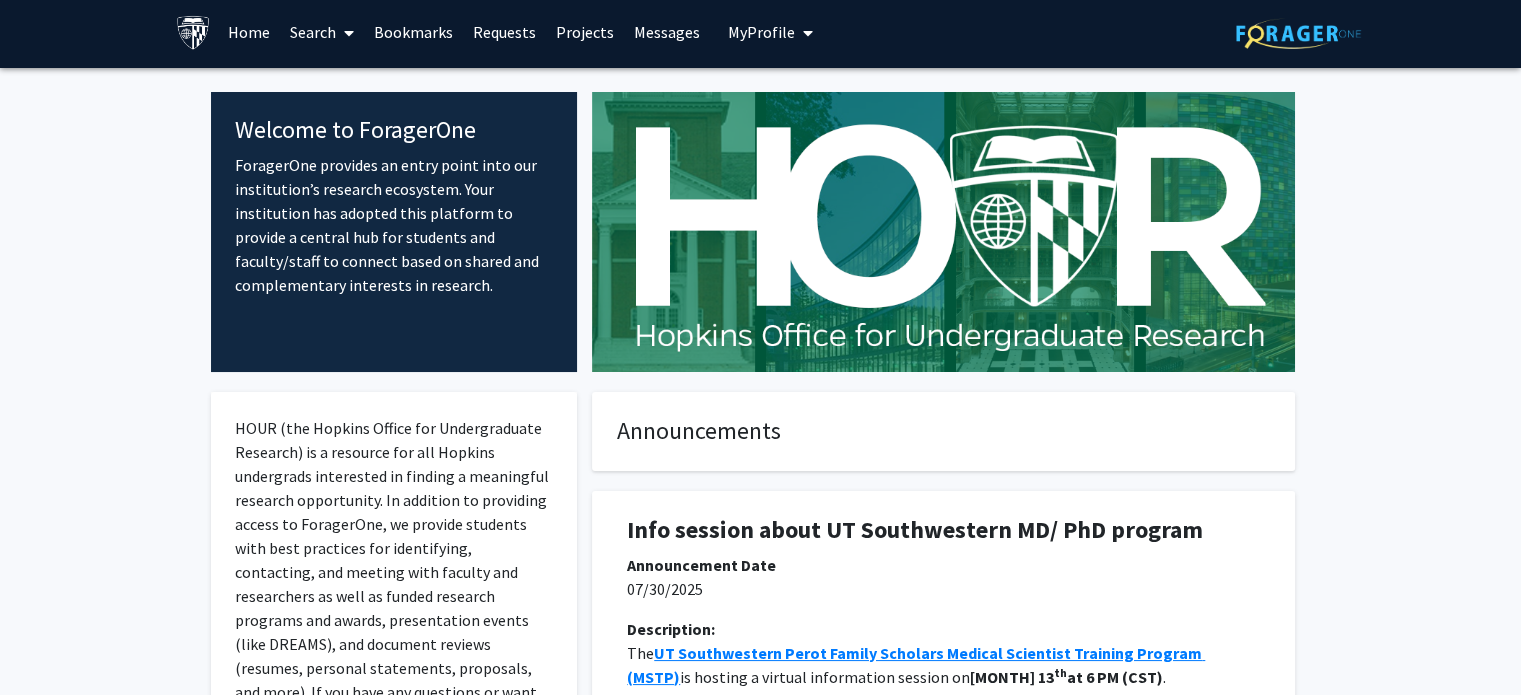 scroll, scrollTop: 0, scrollLeft: 0, axis: both 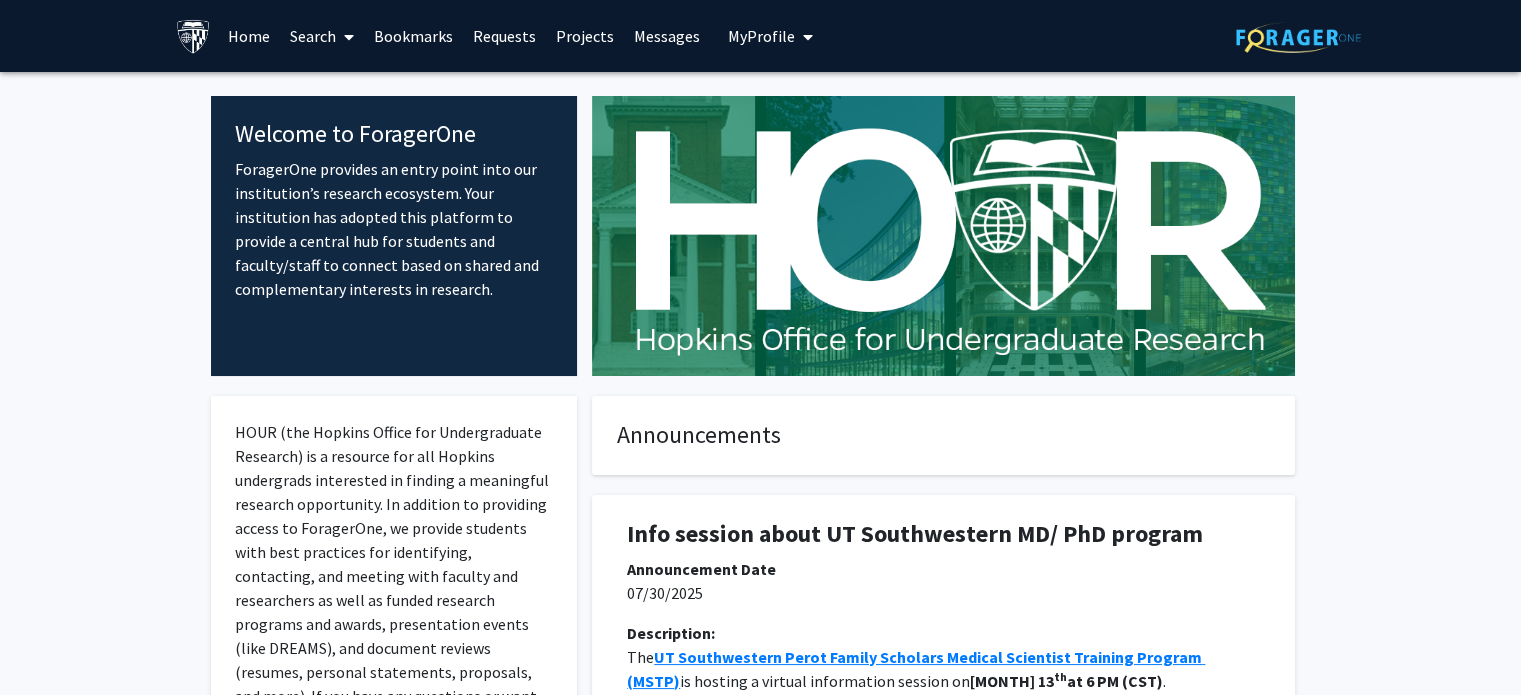 click on "My   Profile" at bounding box center [761, 36] 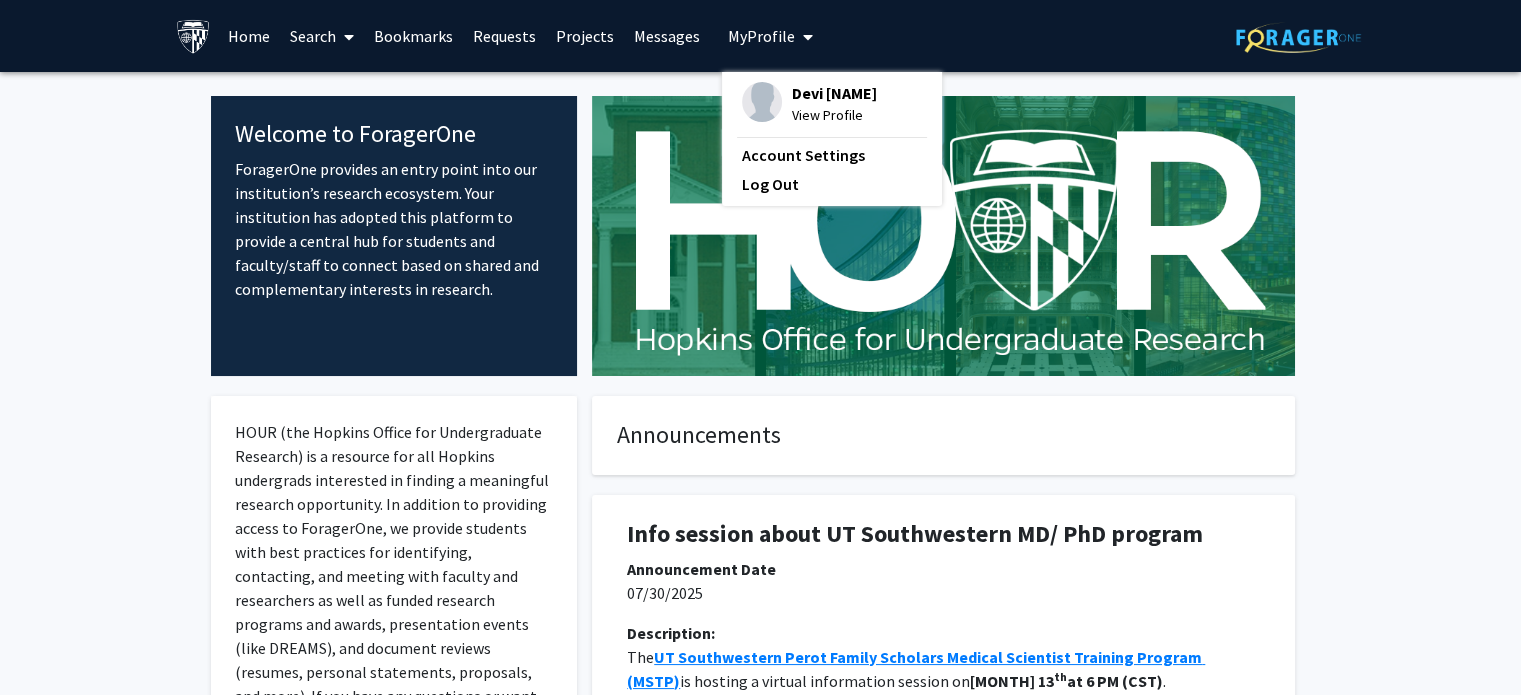 click on "Devi [NAME]" at bounding box center [834, 93] 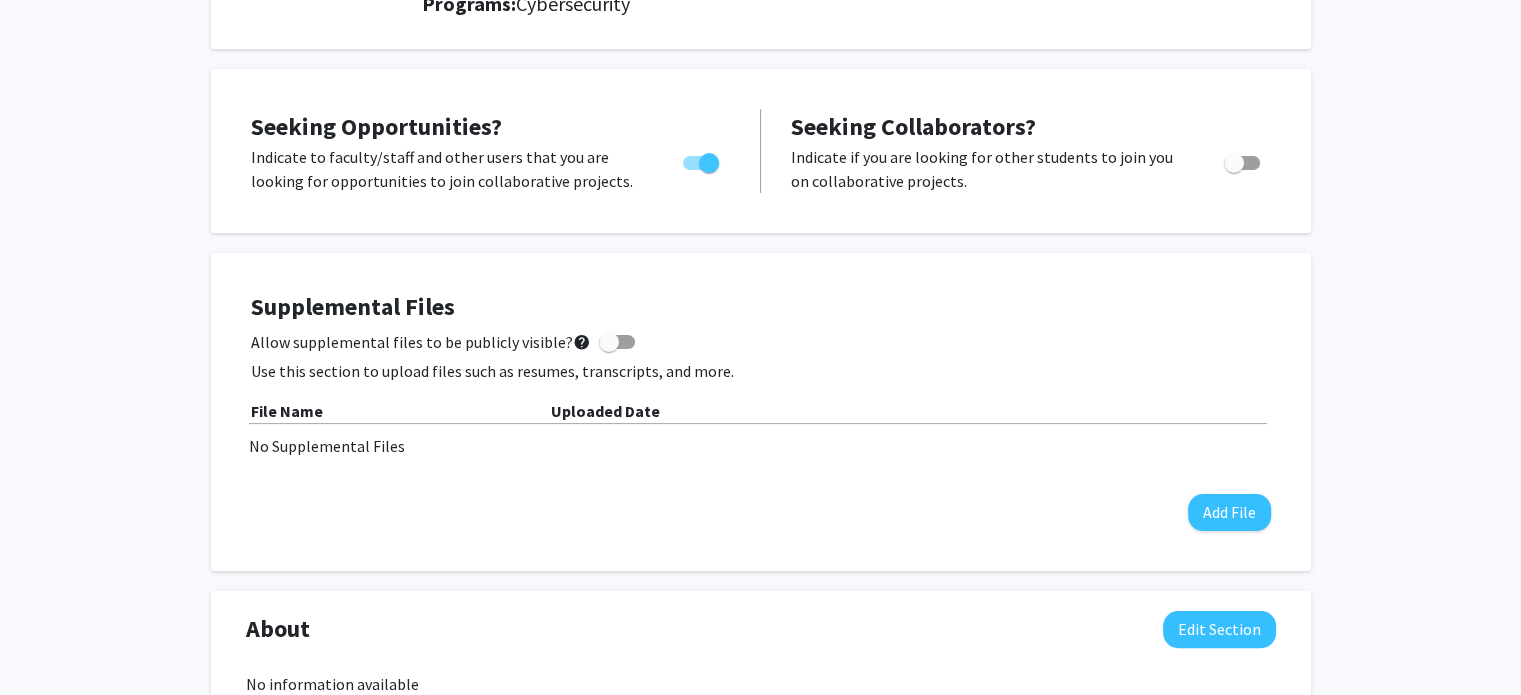 scroll, scrollTop: 311, scrollLeft: 0, axis: vertical 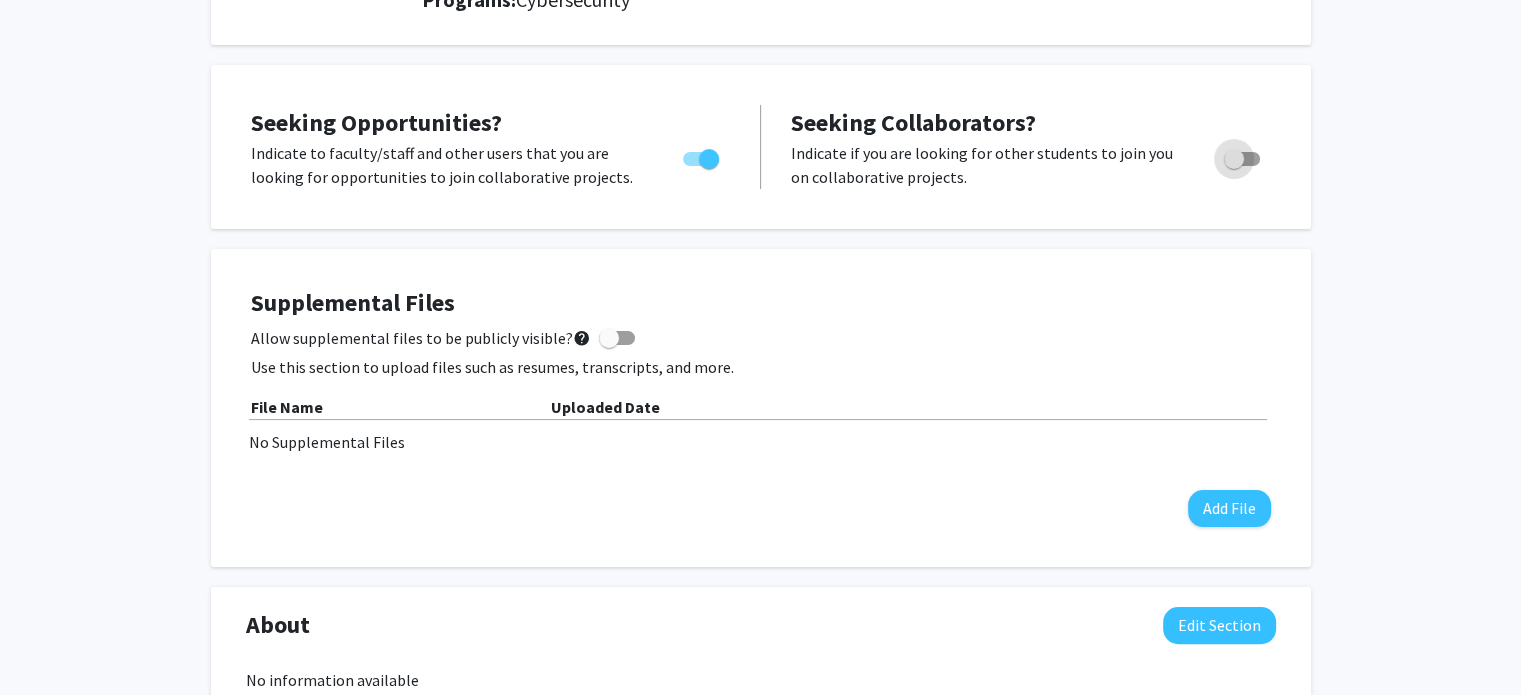 click at bounding box center (1242, 159) 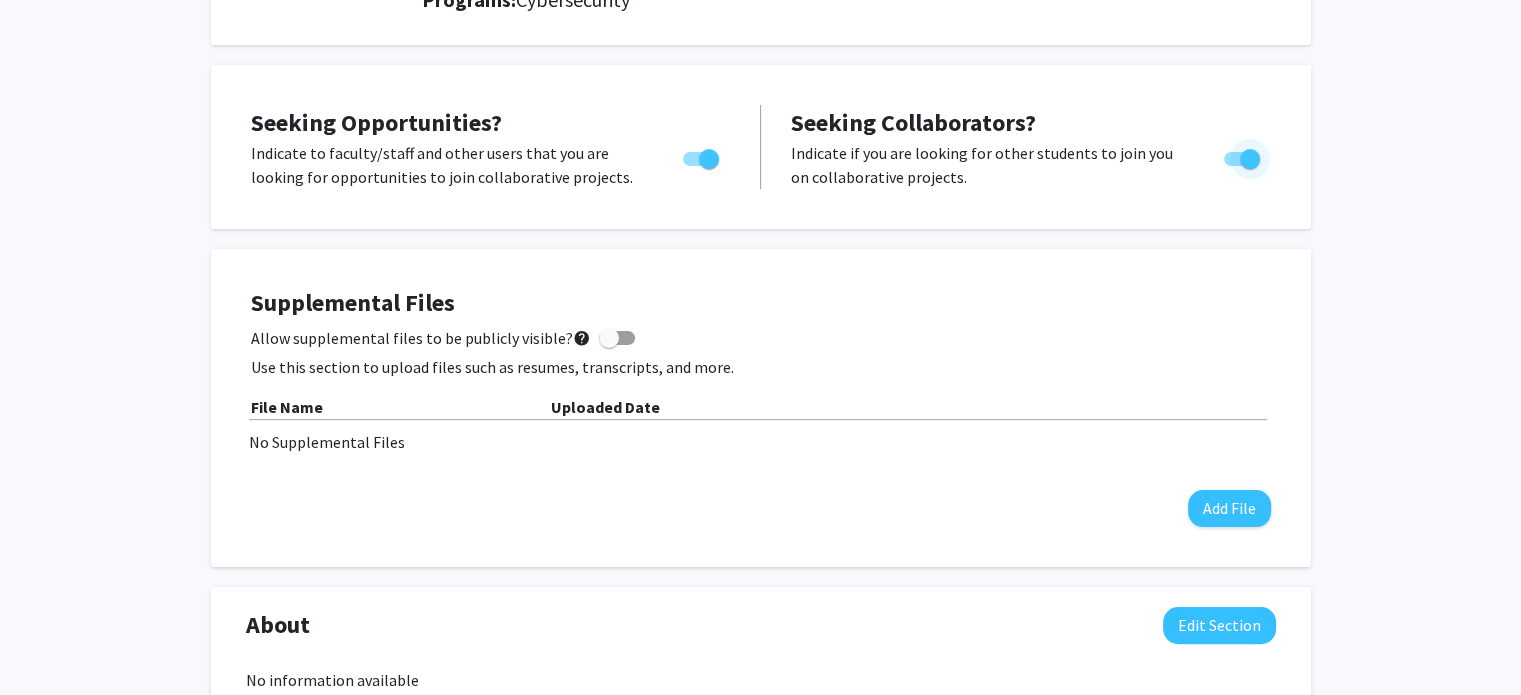 click at bounding box center [1250, 159] 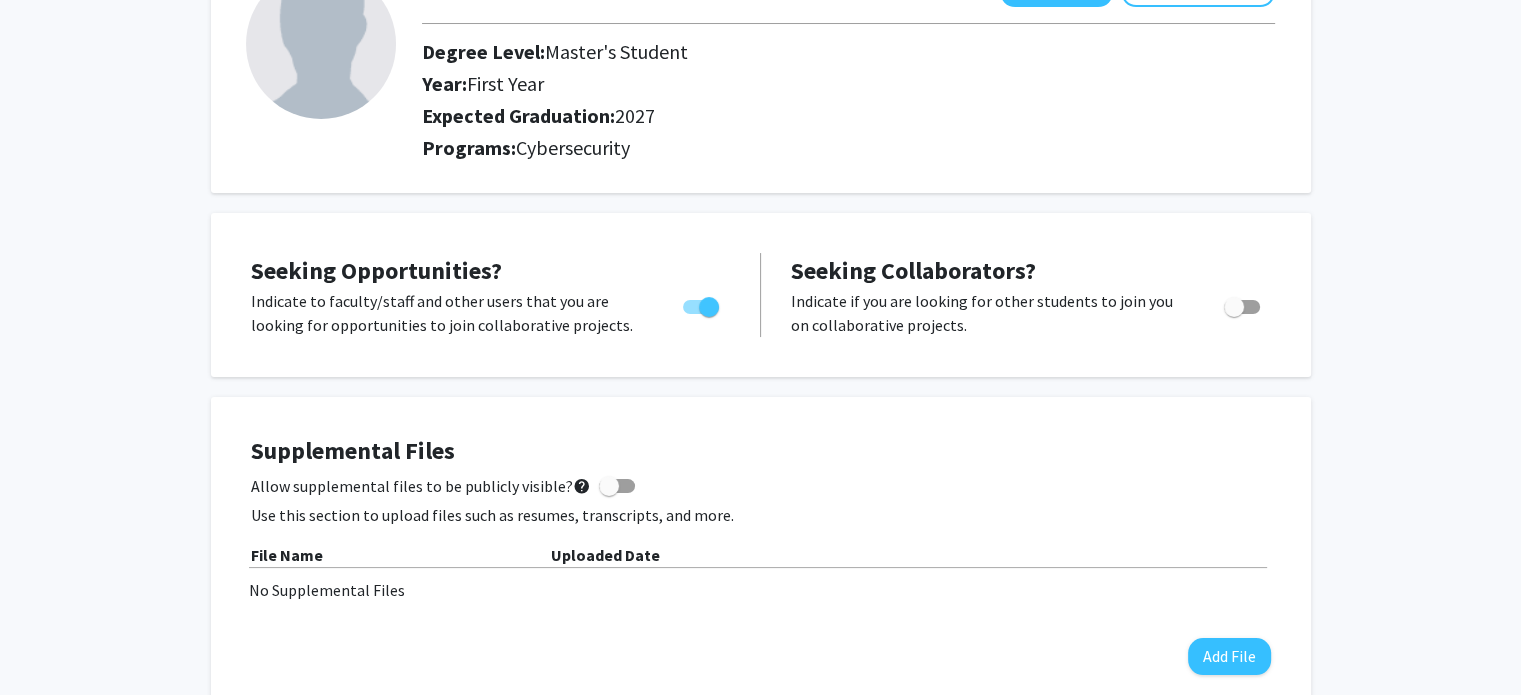 scroll, scrollTop: 0, scrollLeft: 0, axis: both 